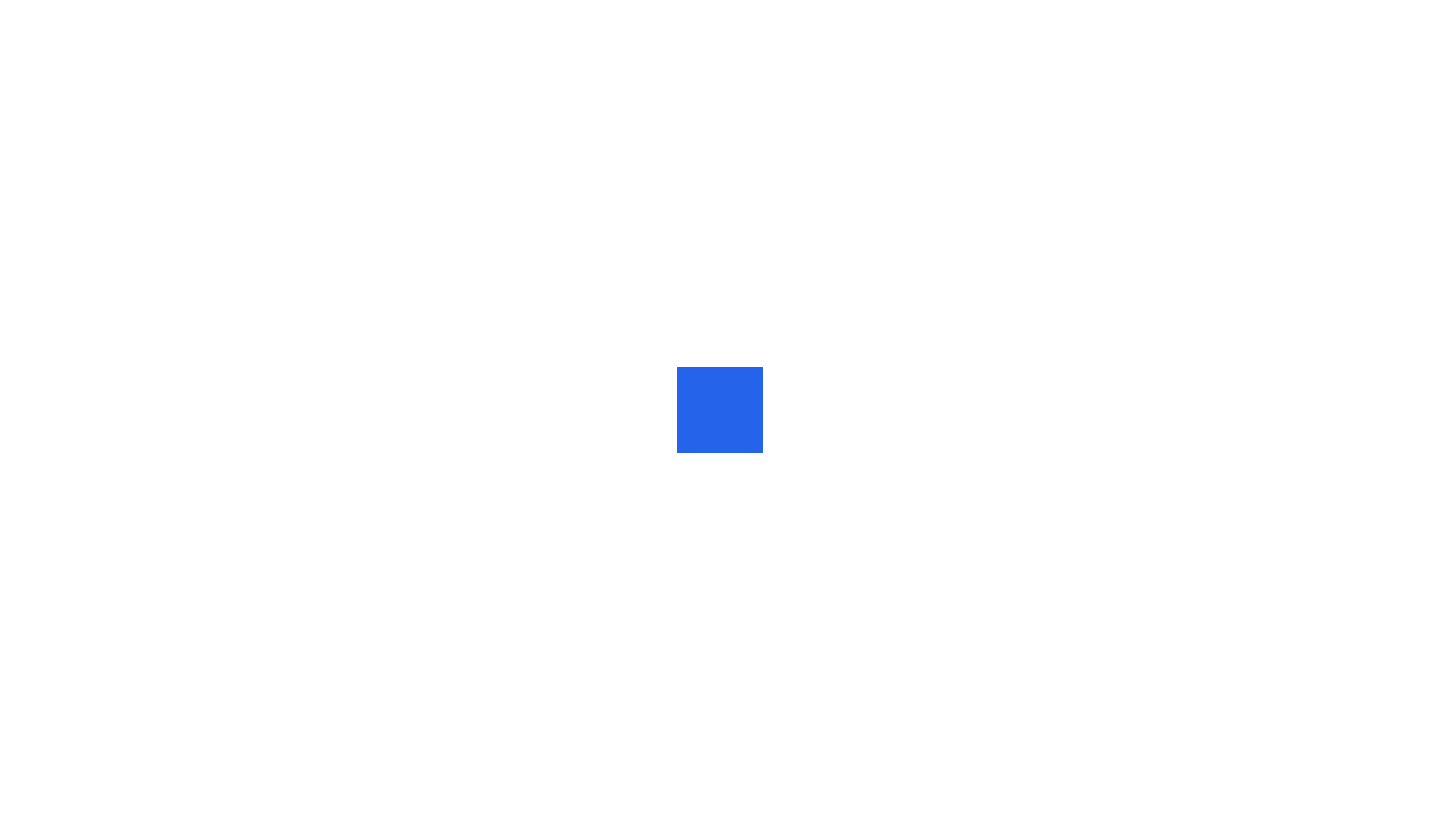 scroll, scrollTop: 0, scrollLeft: 0, axis: both 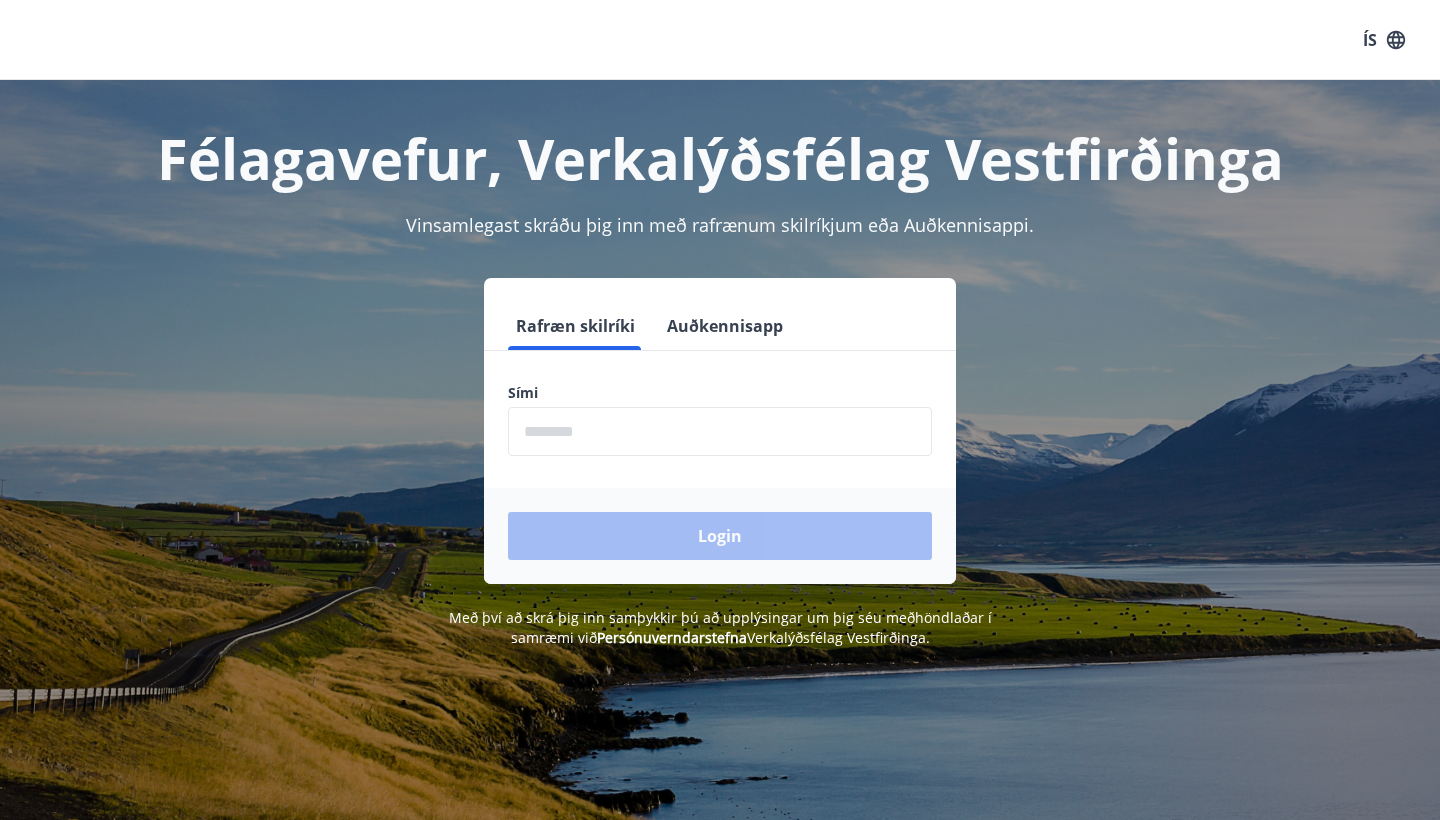 click at bounding box center (720, 431) 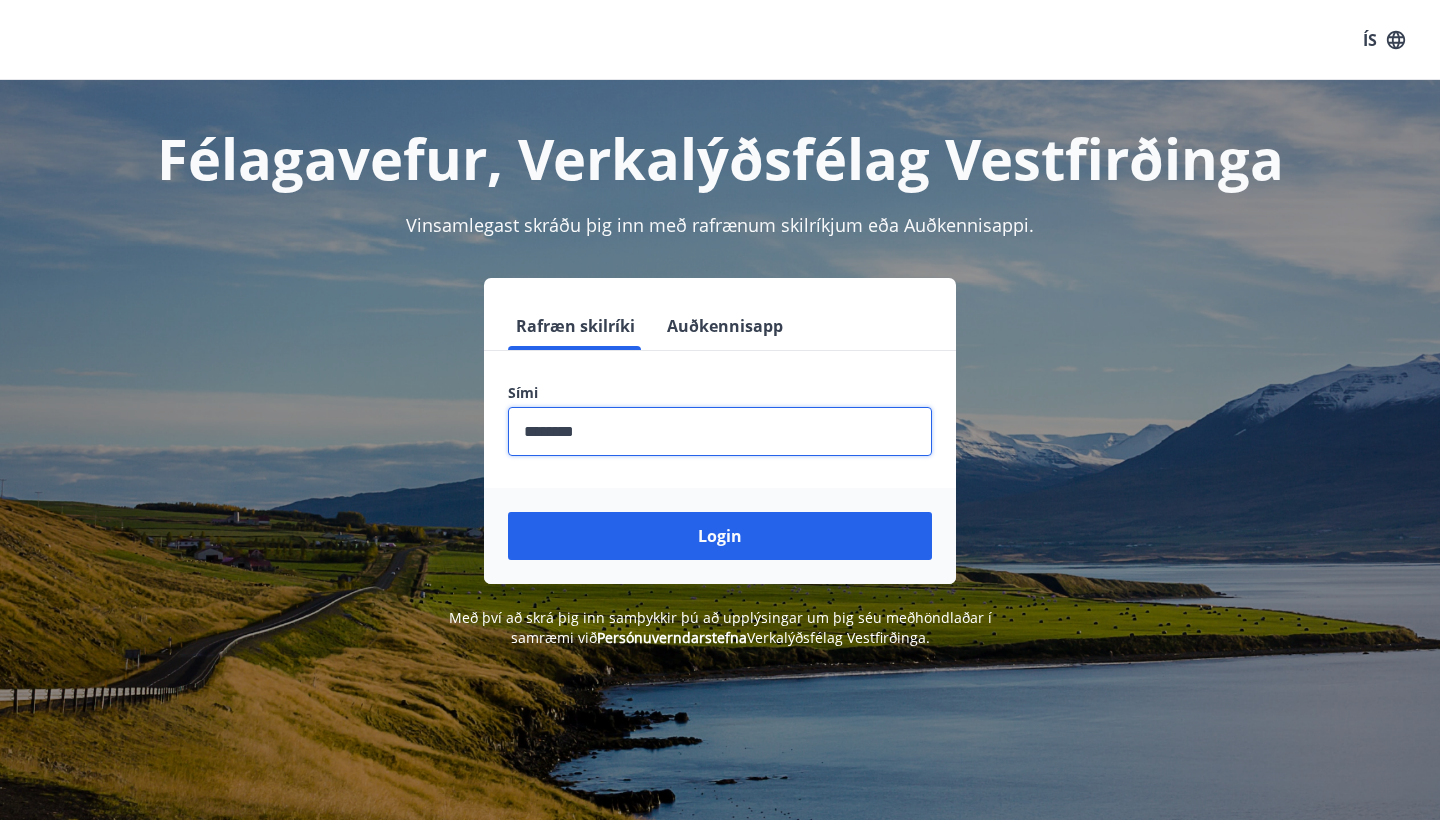 type on "********" 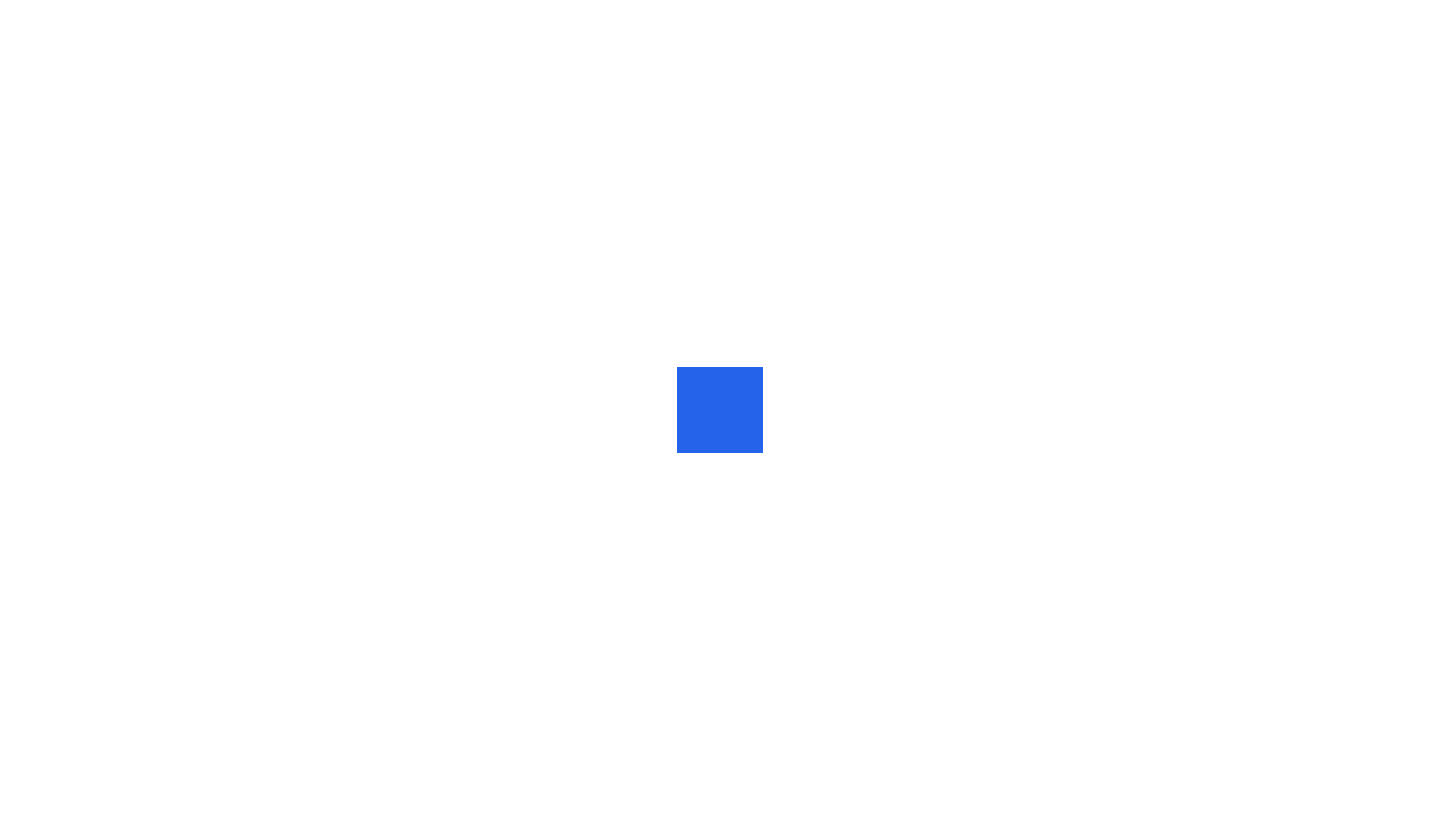 scroll, scrollTop: 0, scrollLeft: 0, axis: both 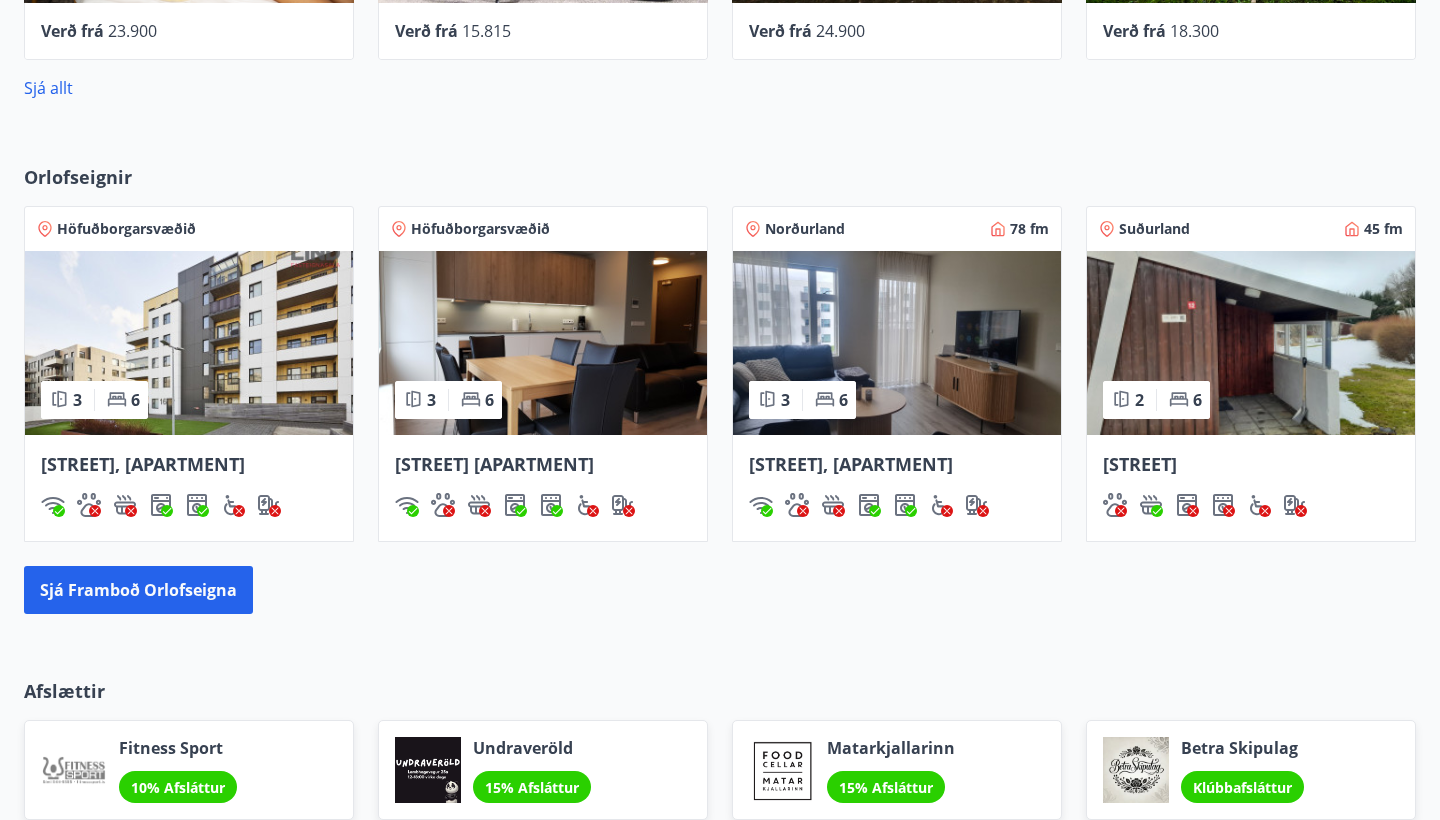 click on "Sunnusmári 16, íbúð 302" at bounding box center [143, 464] 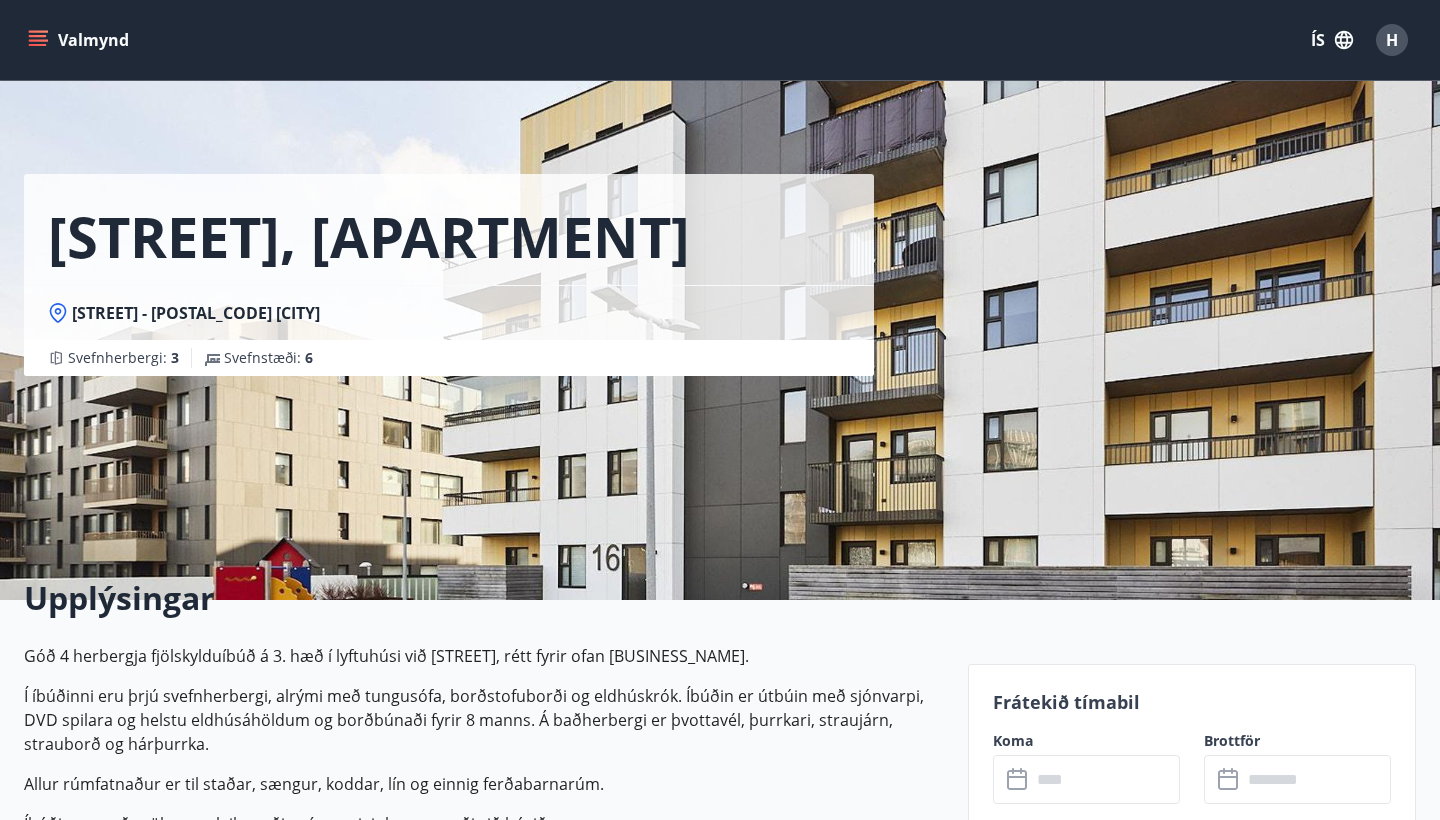 click 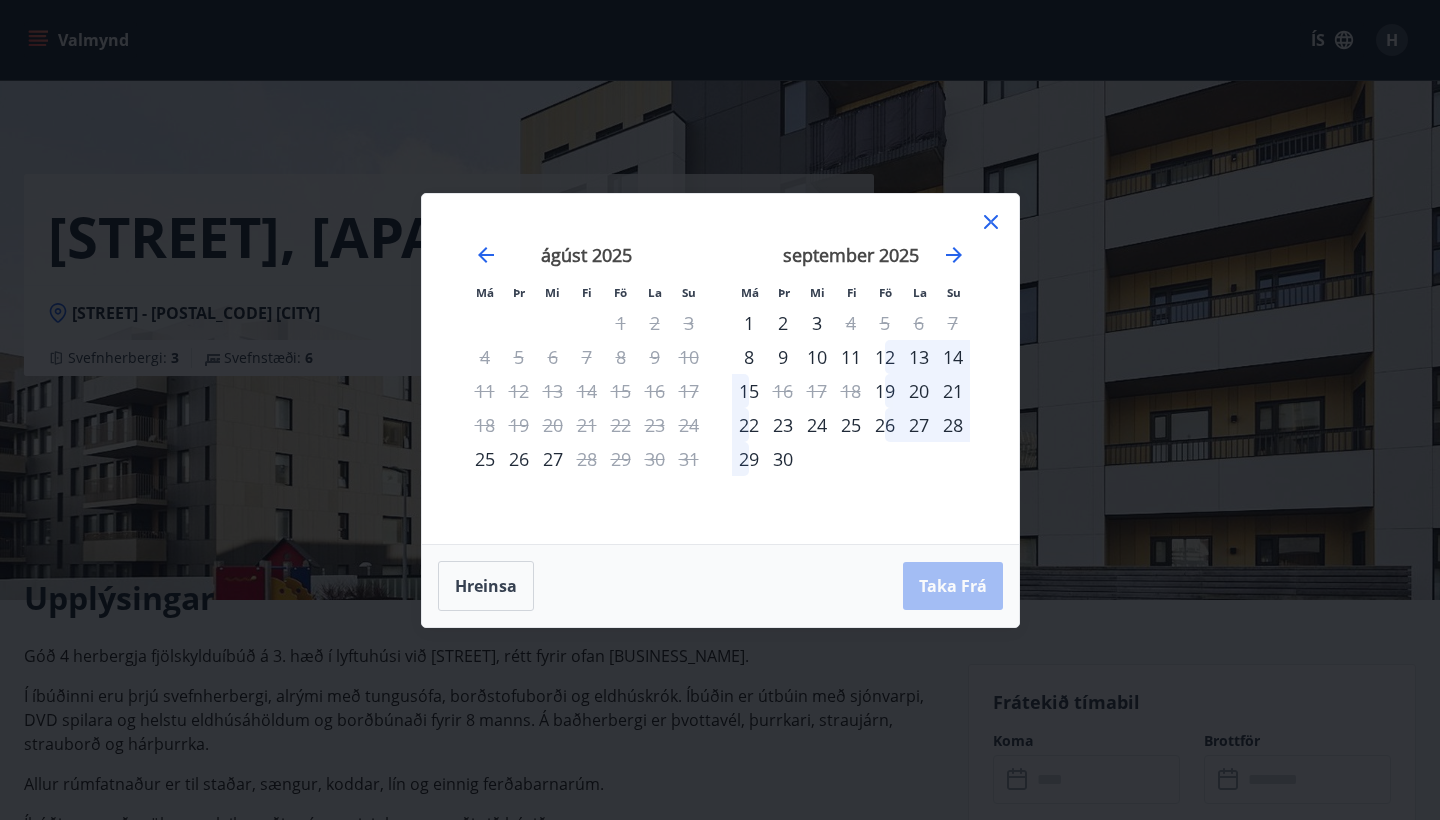 click 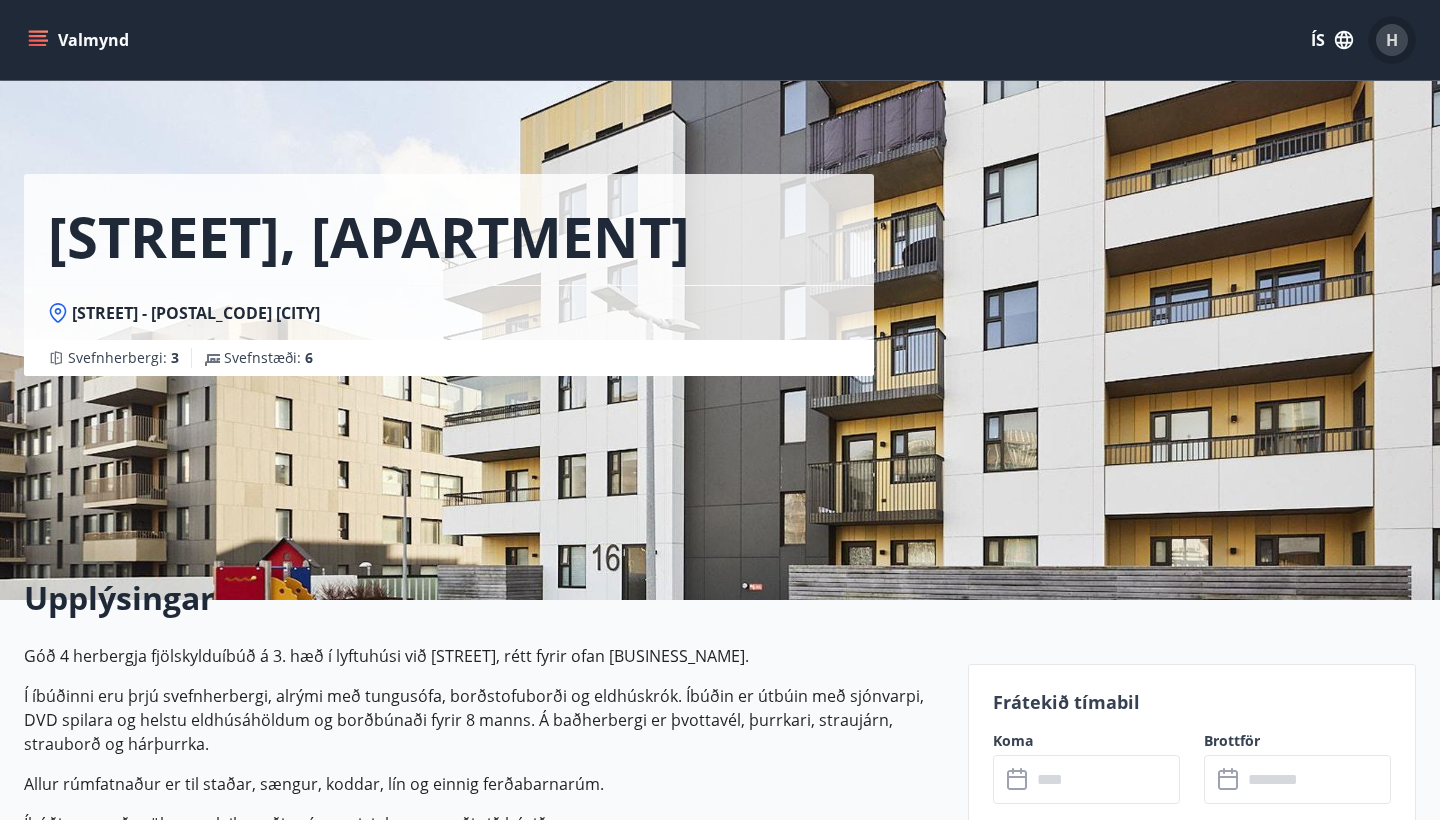 click on "H" at bounding box center [1392, 40] 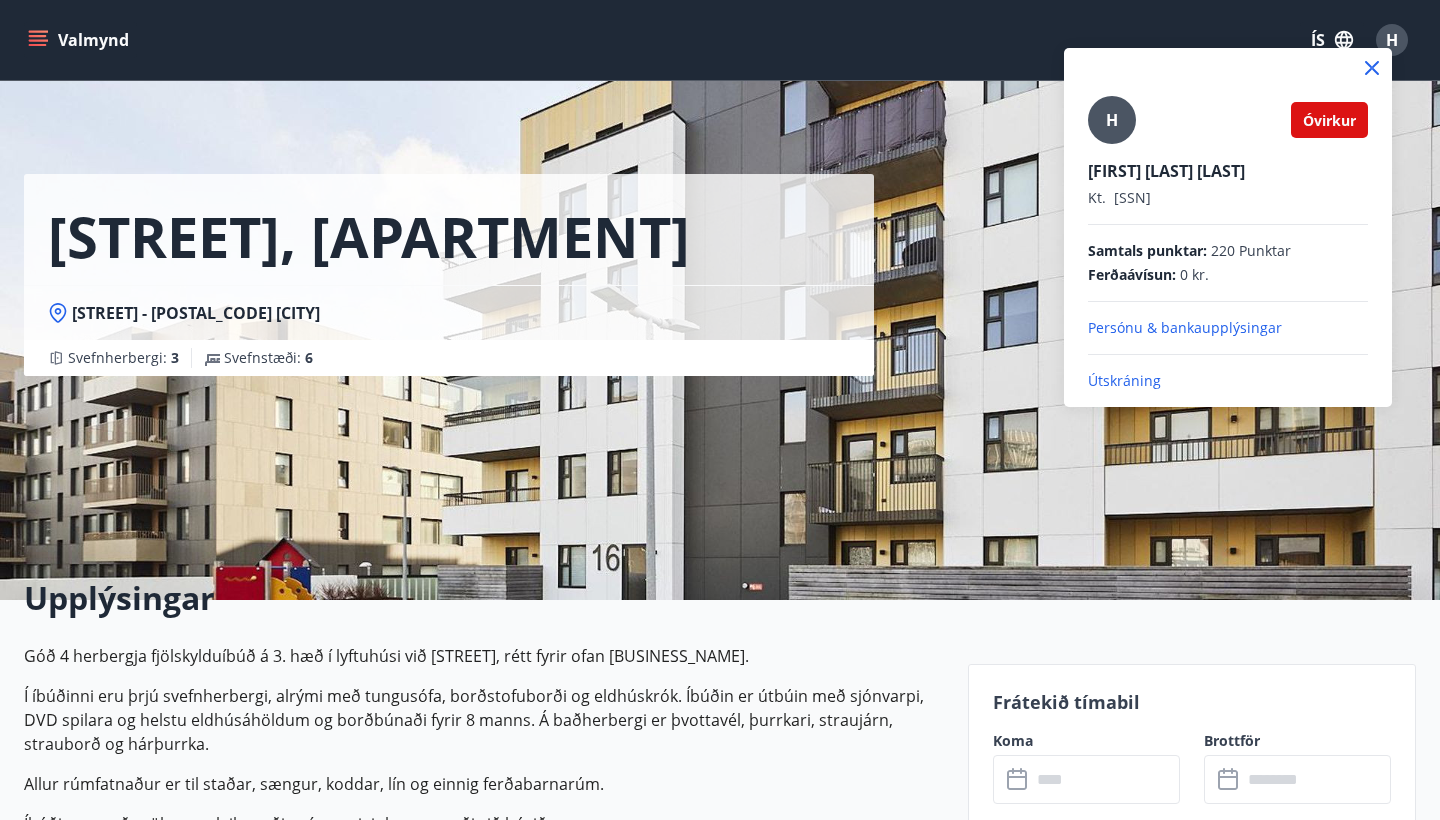 click on "Útskráning" at bounding box center [1228, 381] 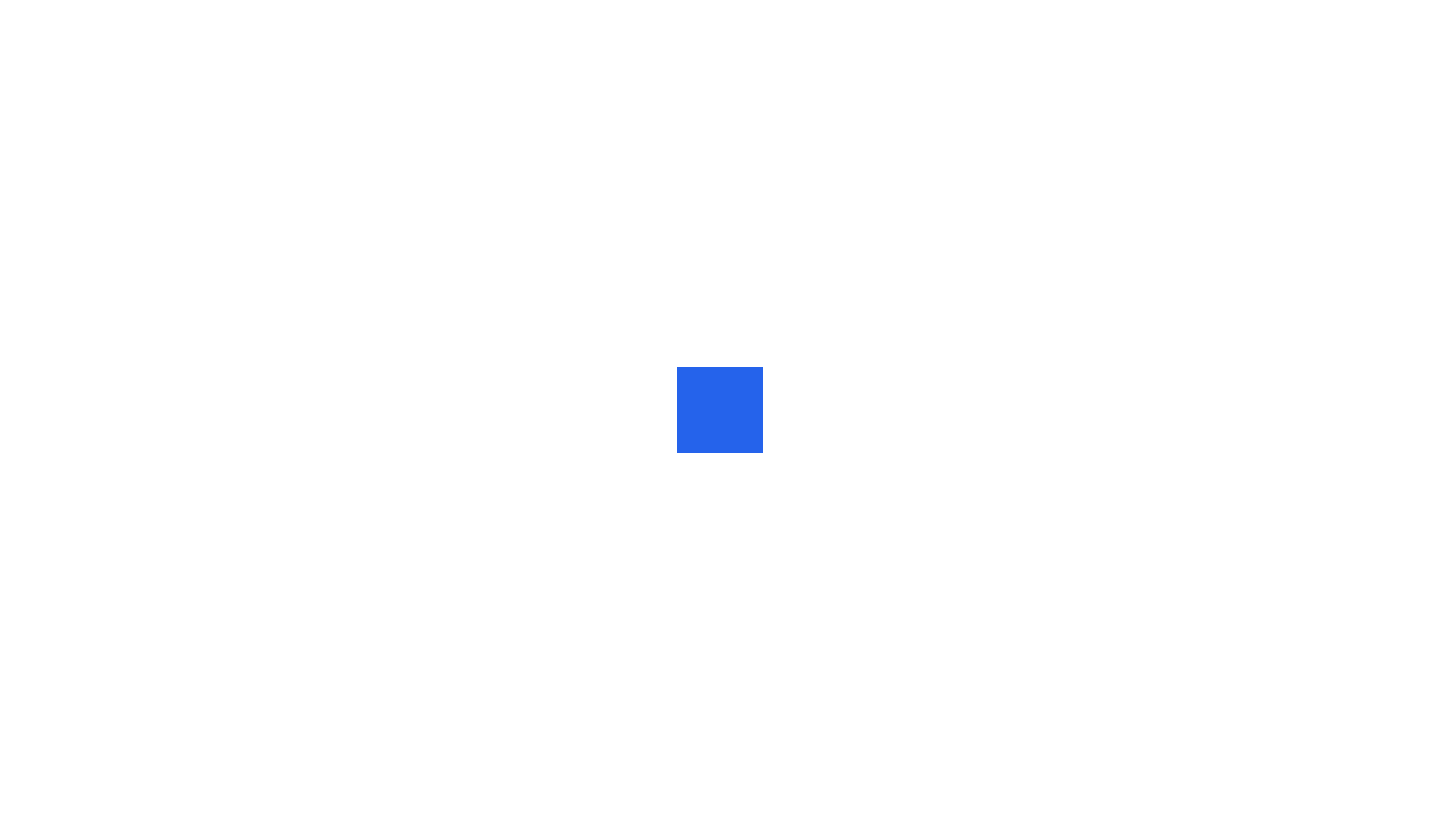 scroll, scrollTop: 0, scrollLeft: 0, axis: both 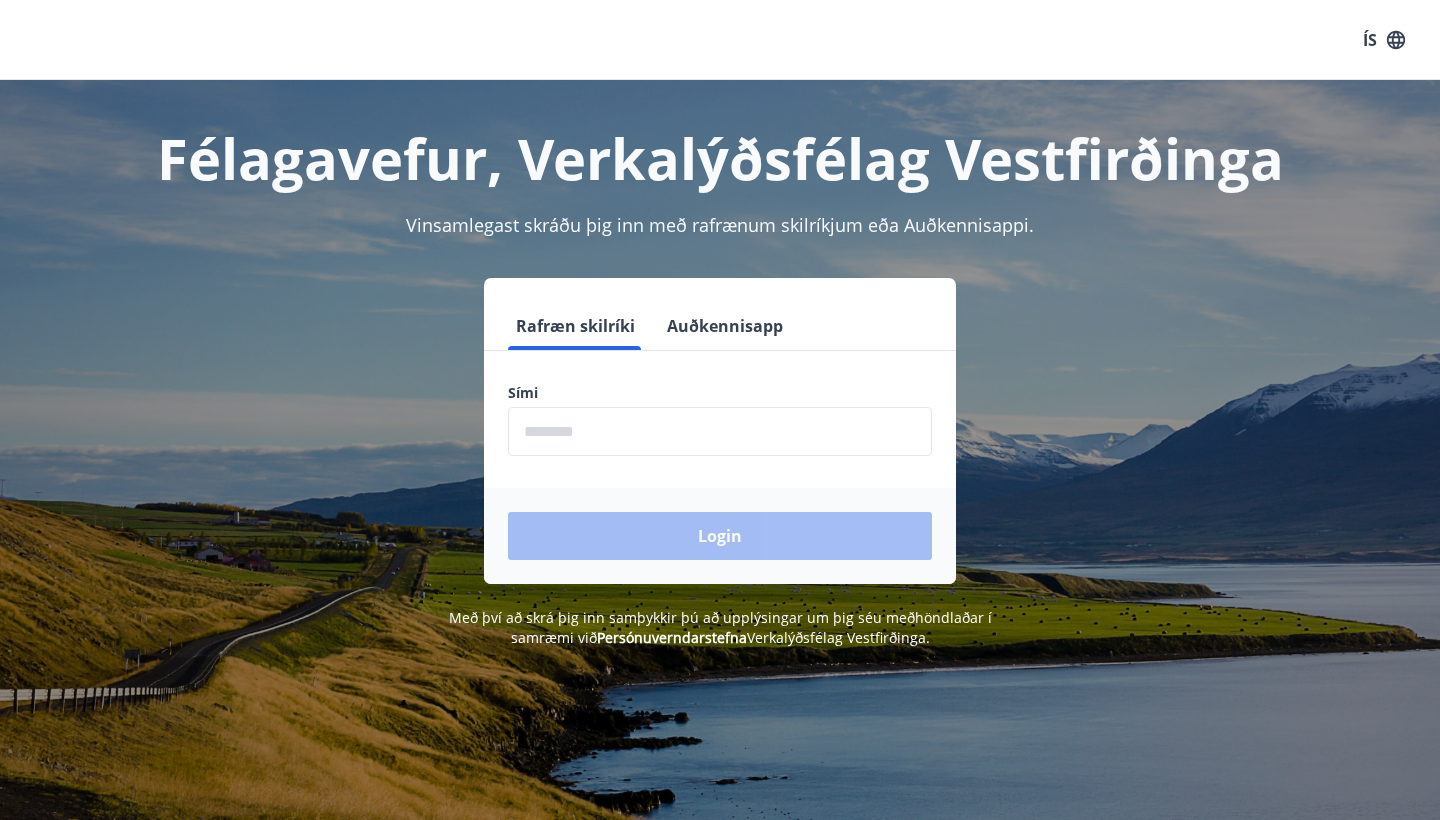 click at bounding box center (720, 431) 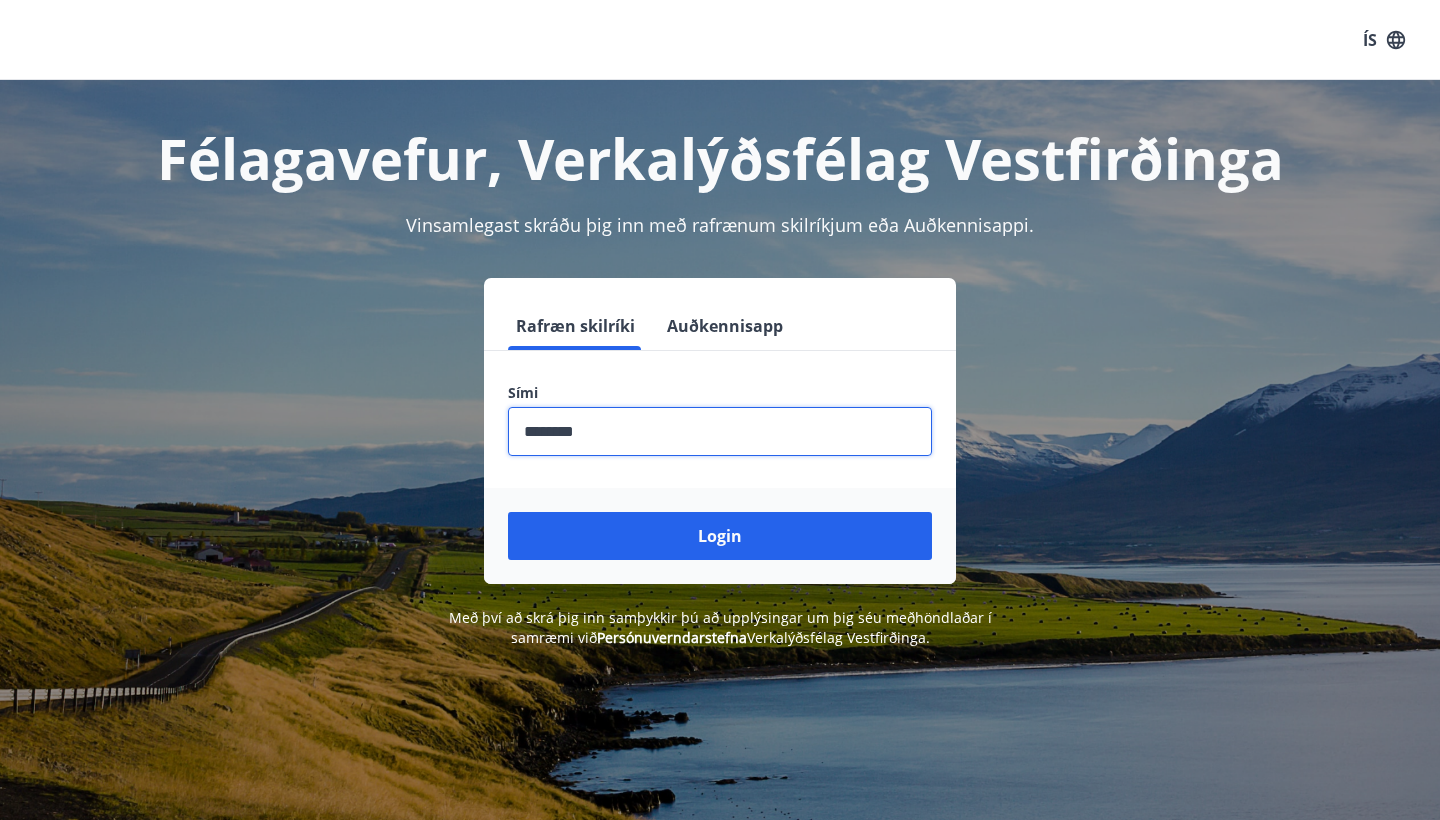 type on "********" 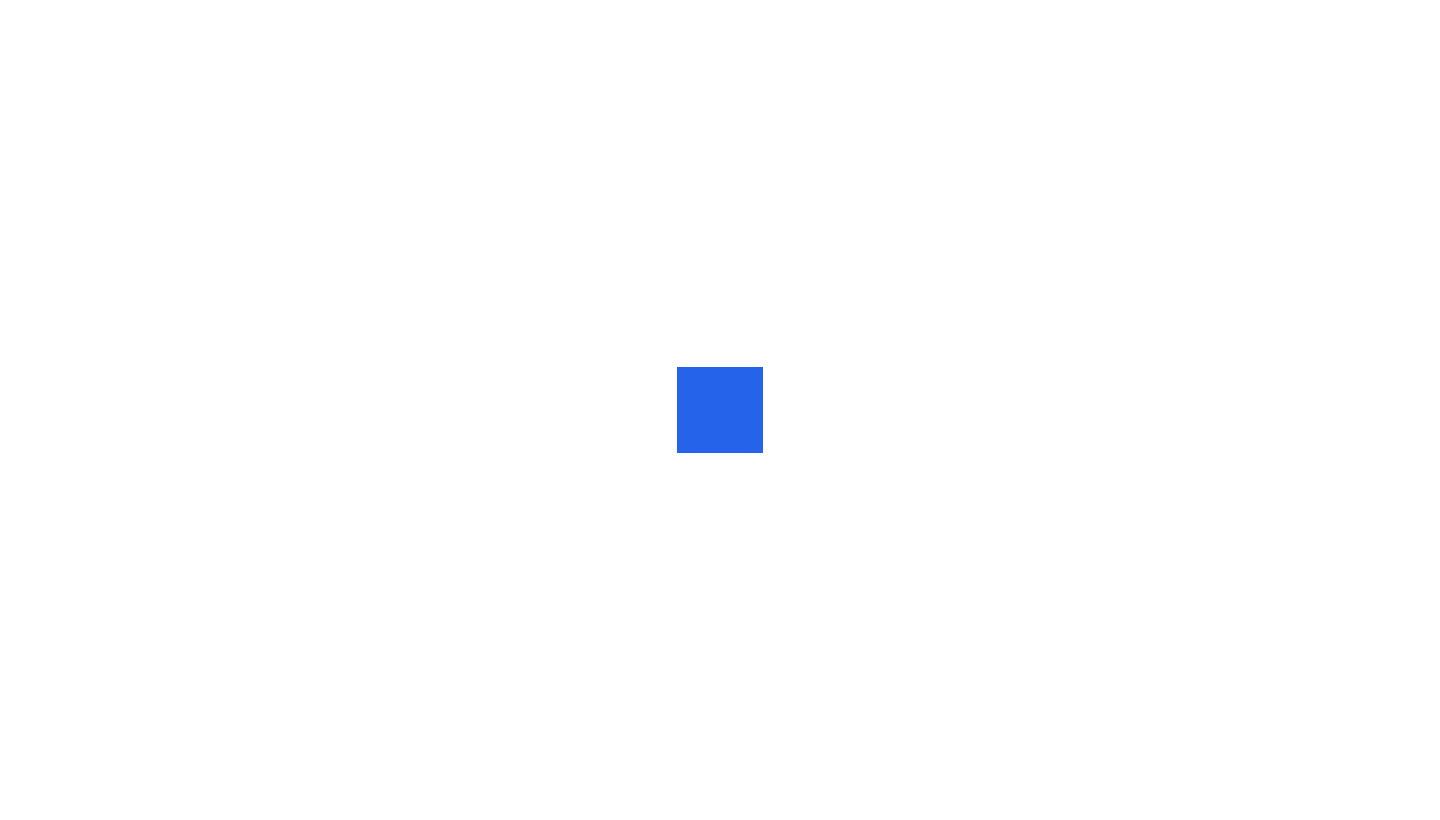 scroll, scrollTop: 0, scrollLeft: 0, axis: both 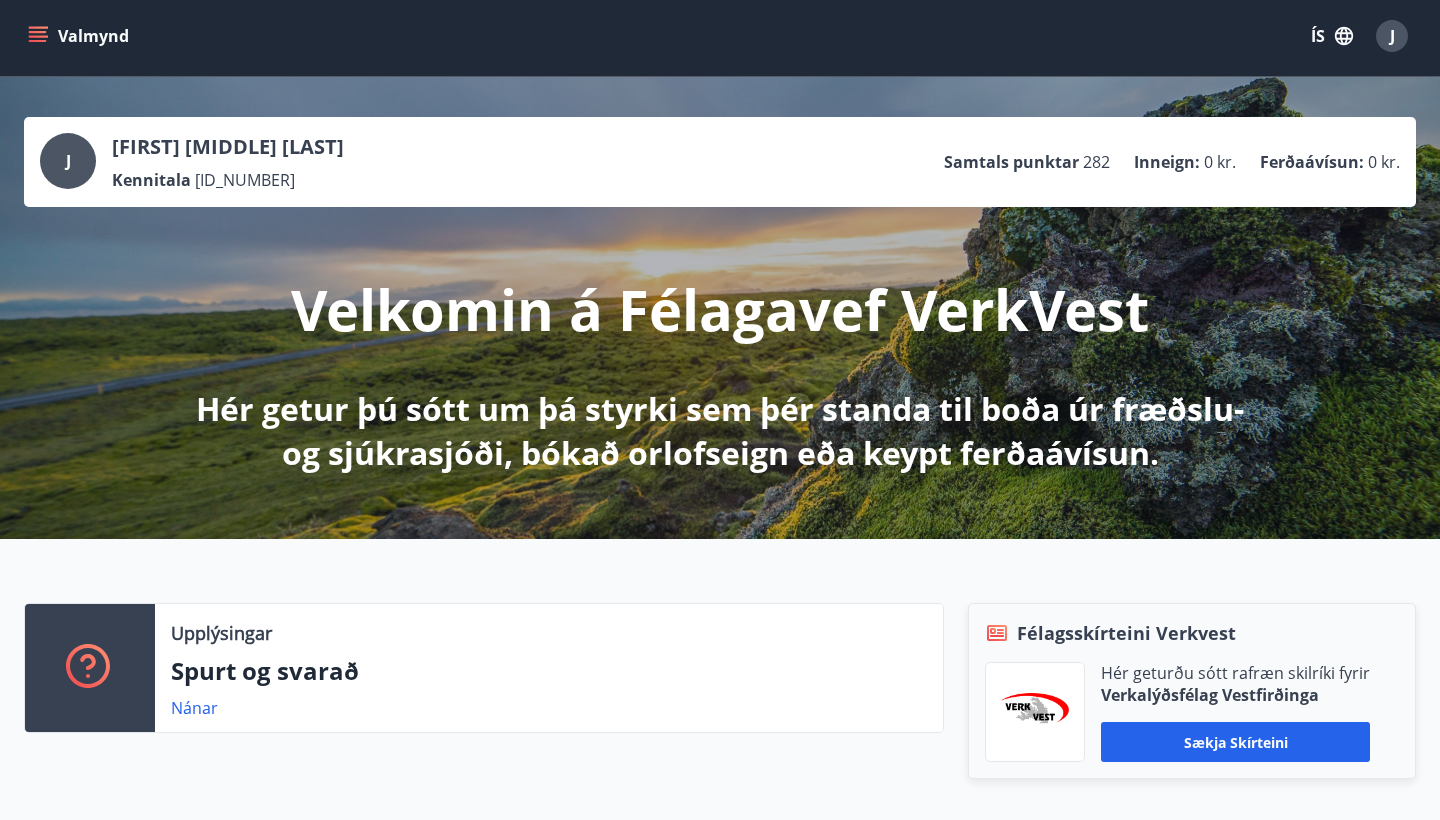 click on "Valmynd" at bounding box center [80, 36] 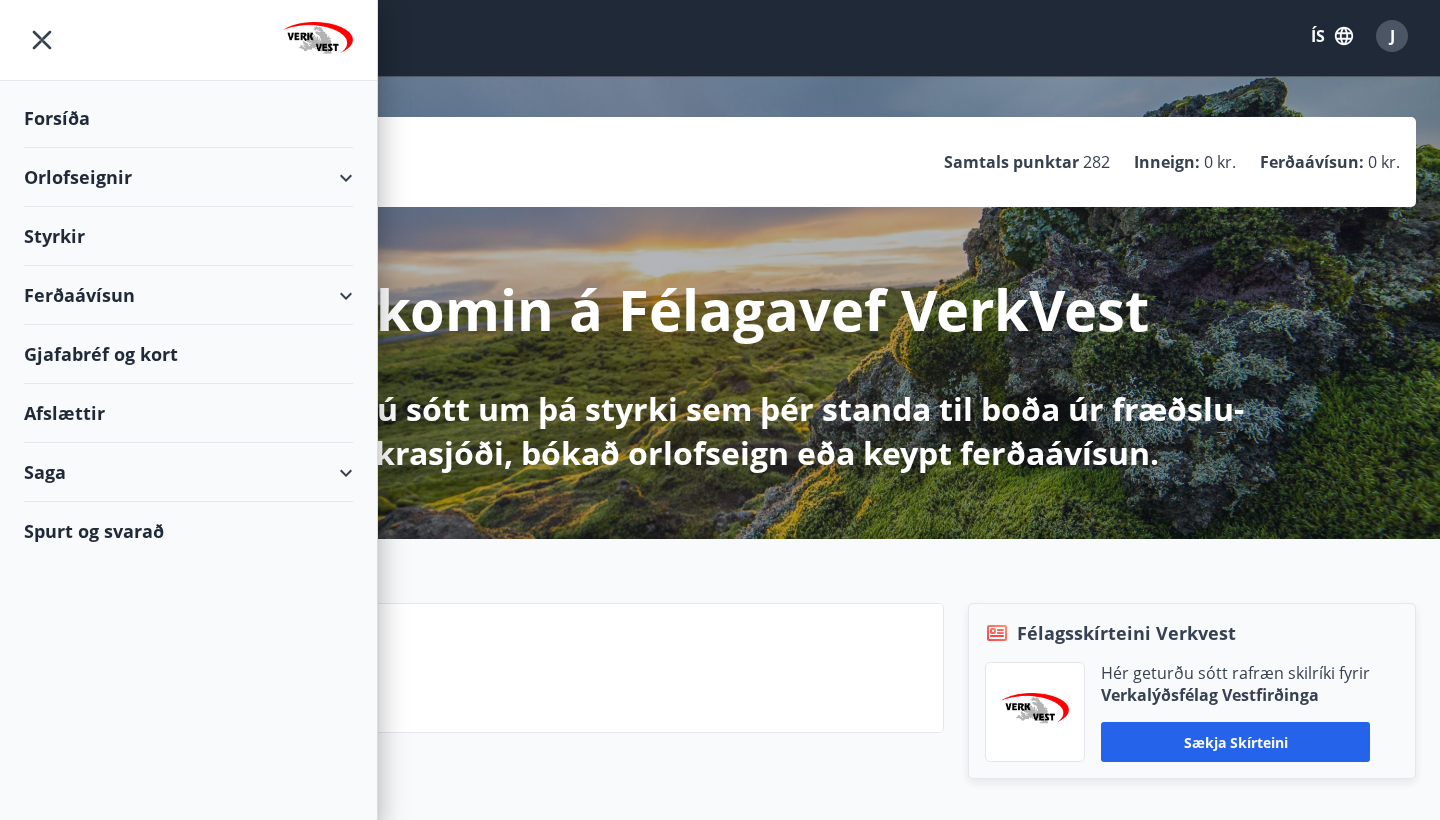 click on "Orlofseignir" at bounding box center (188, 177) 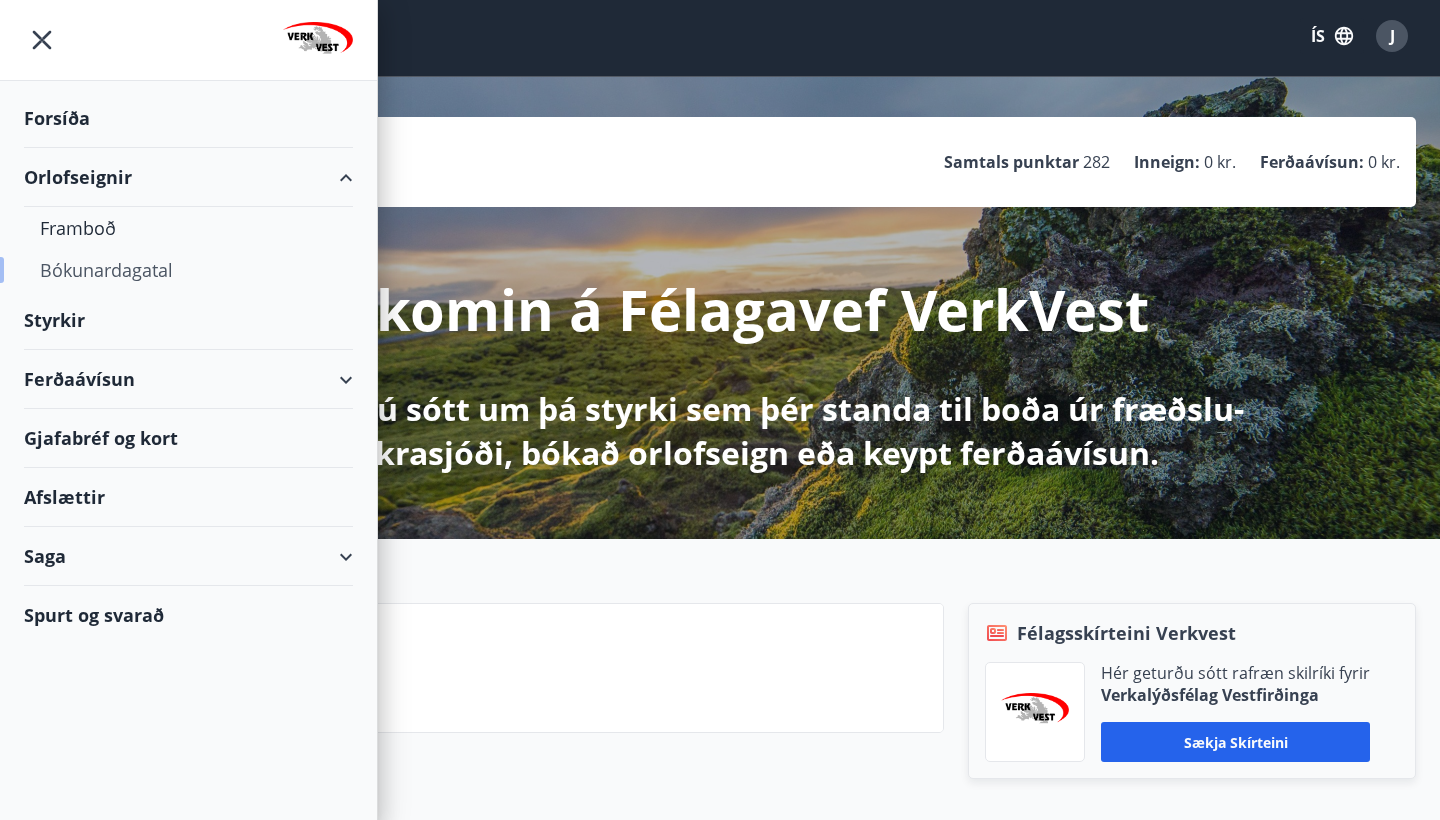 click on "Bókunardagatal" at bounding box center (188, 270) 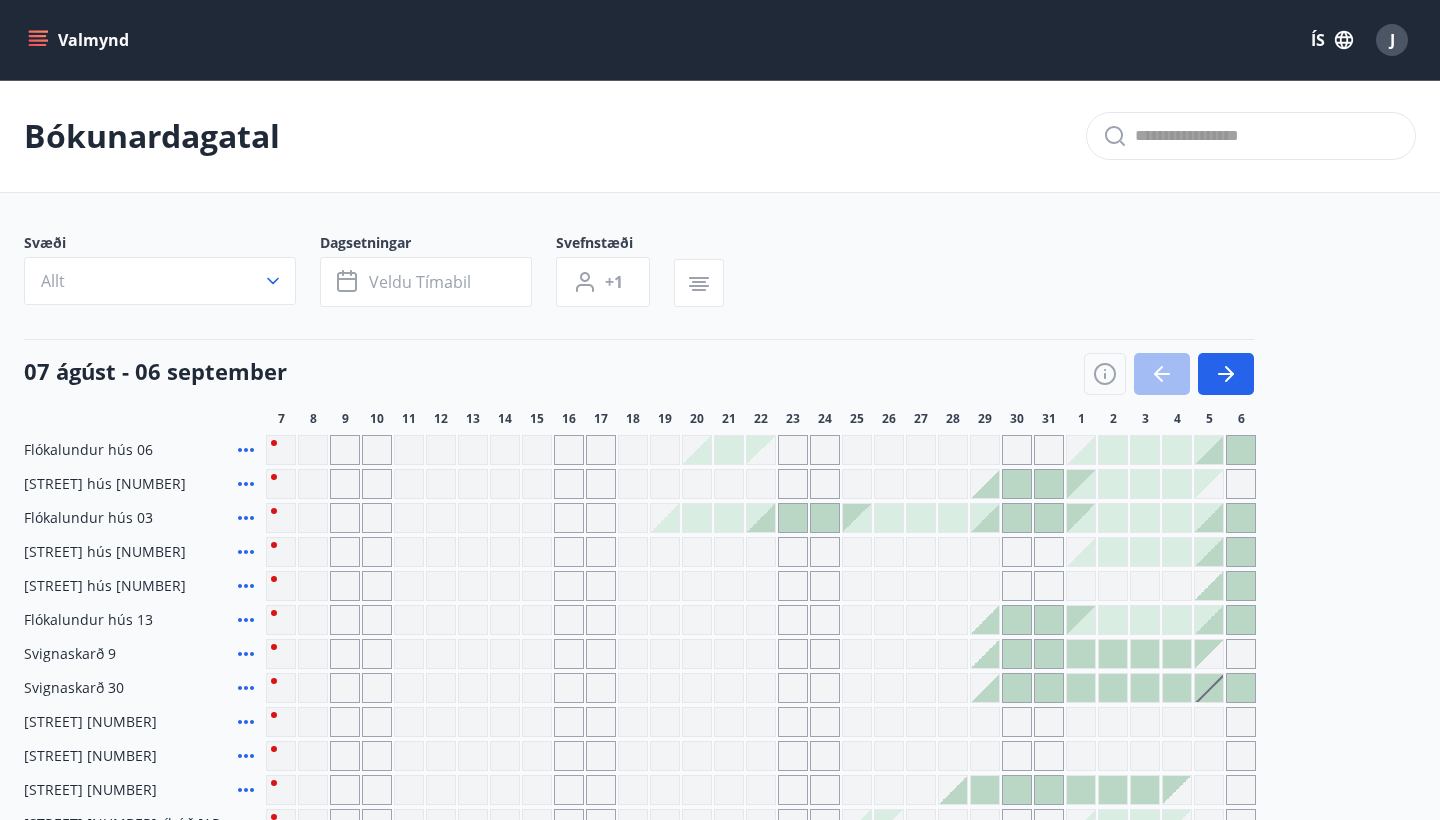 scroll, scrollTop: 0, scrollLeft: 0, axis: both 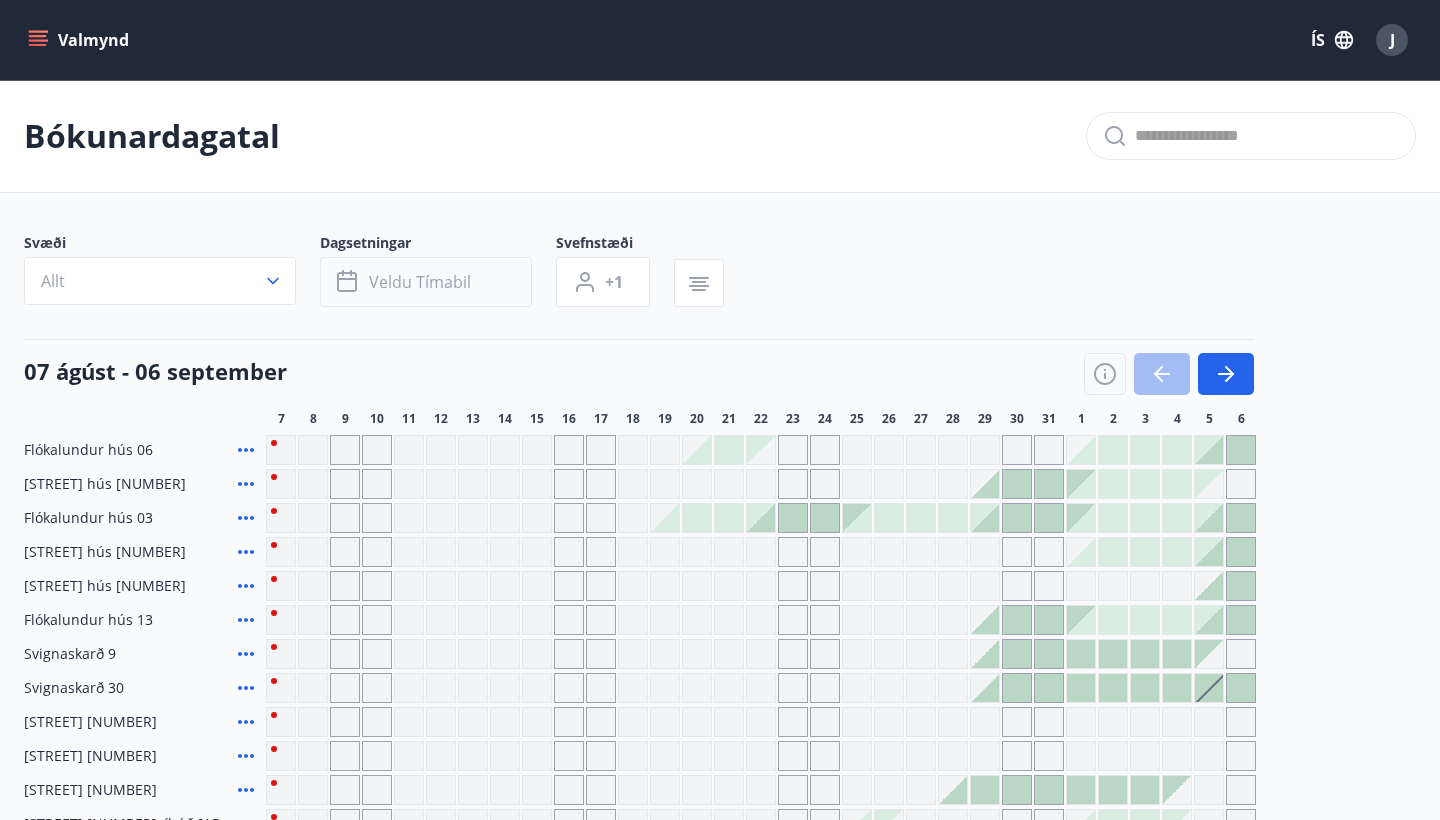 click 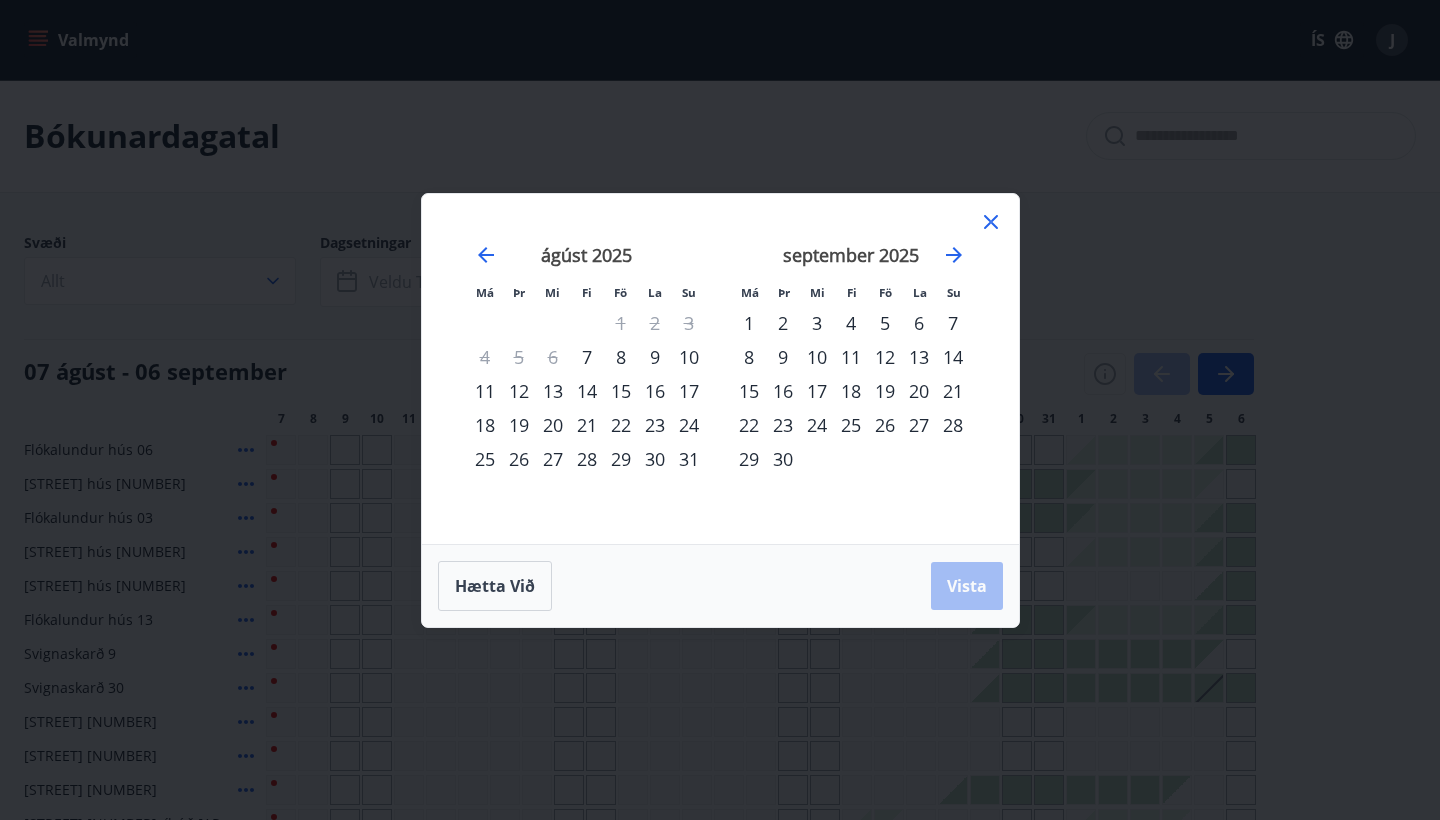 click on "25" at bounding box center [485, 459] 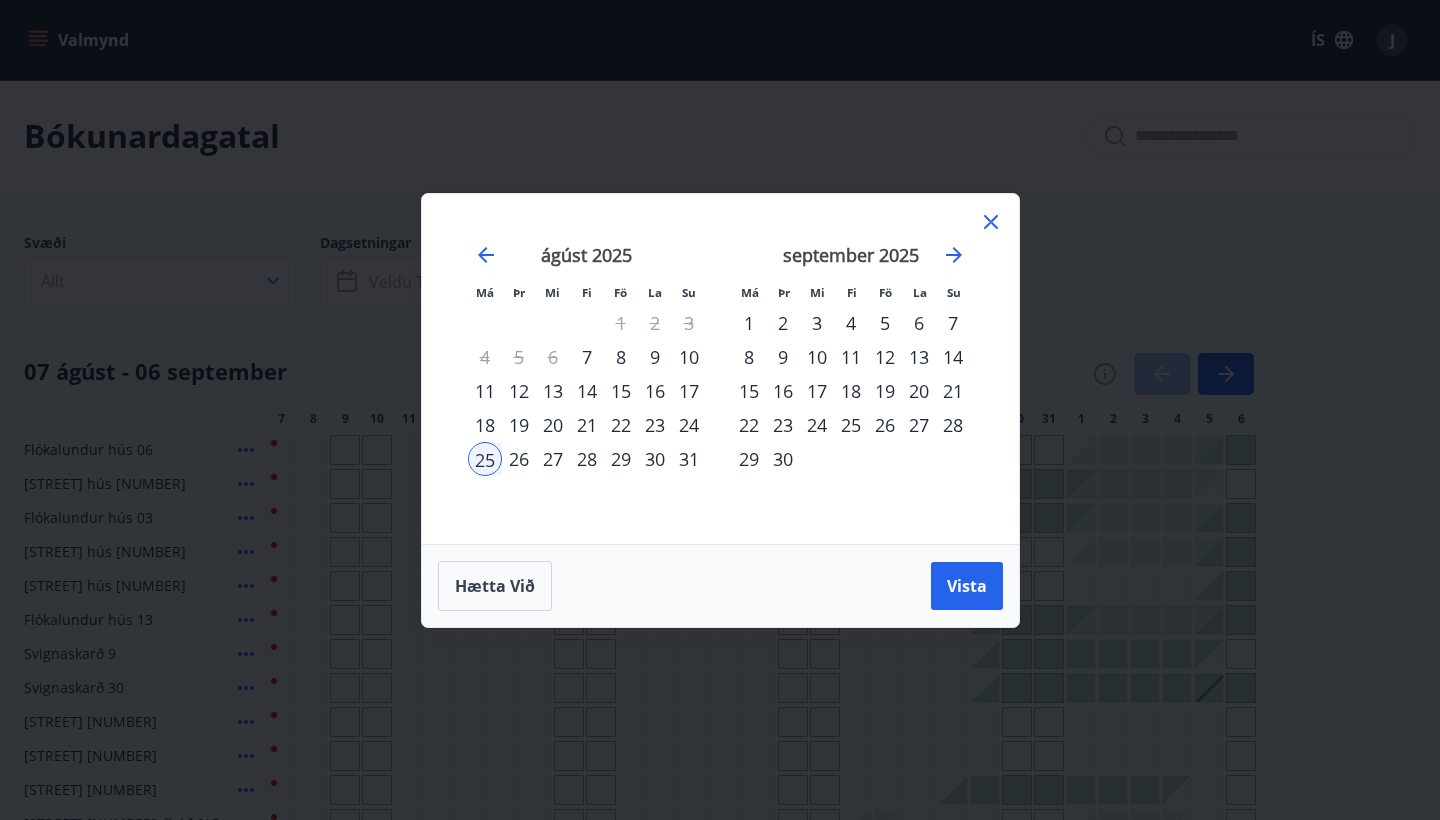 click on "26" at bounding box center [519, 459] 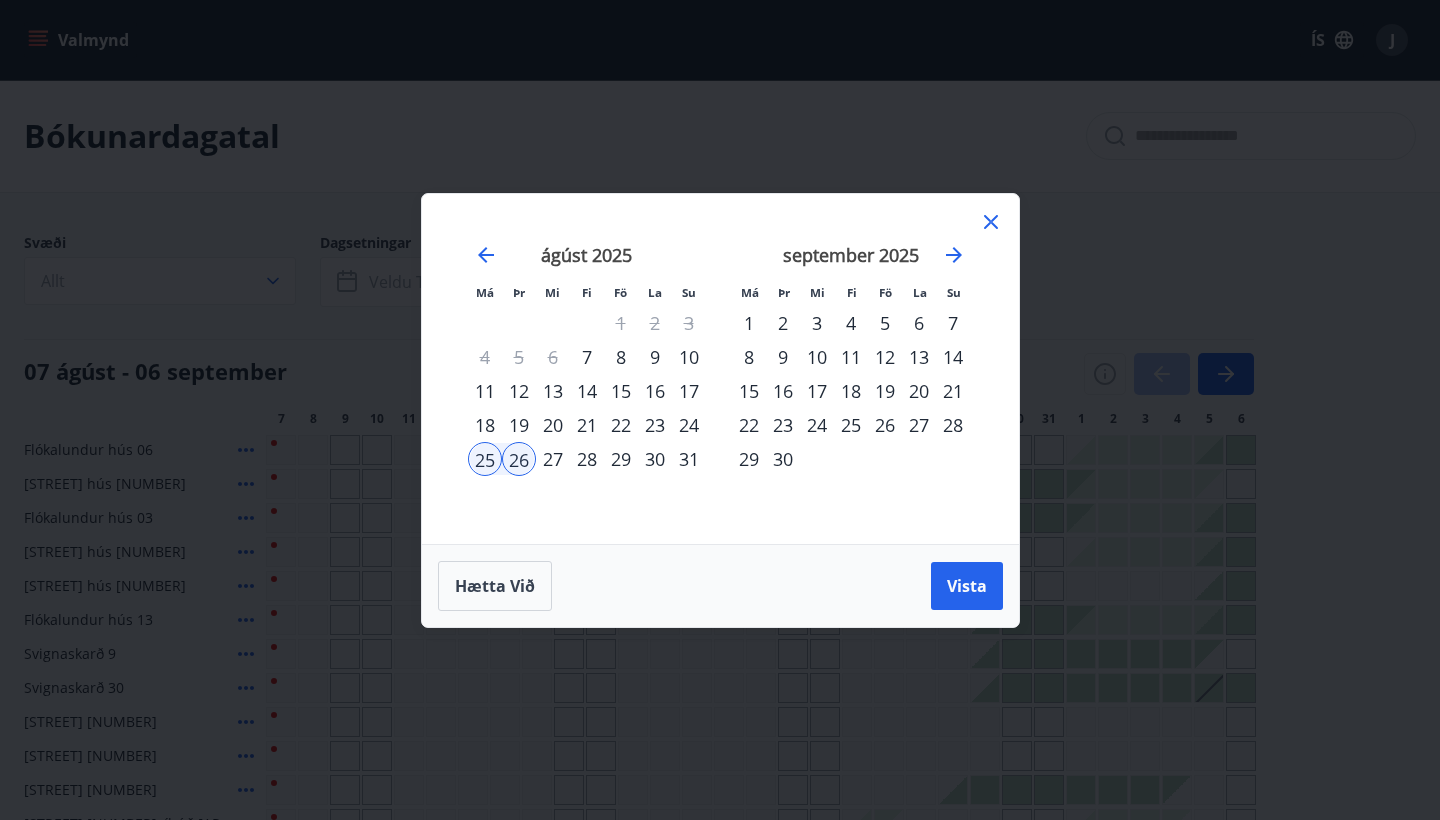 click on "27" at bounding box center [553, 459] 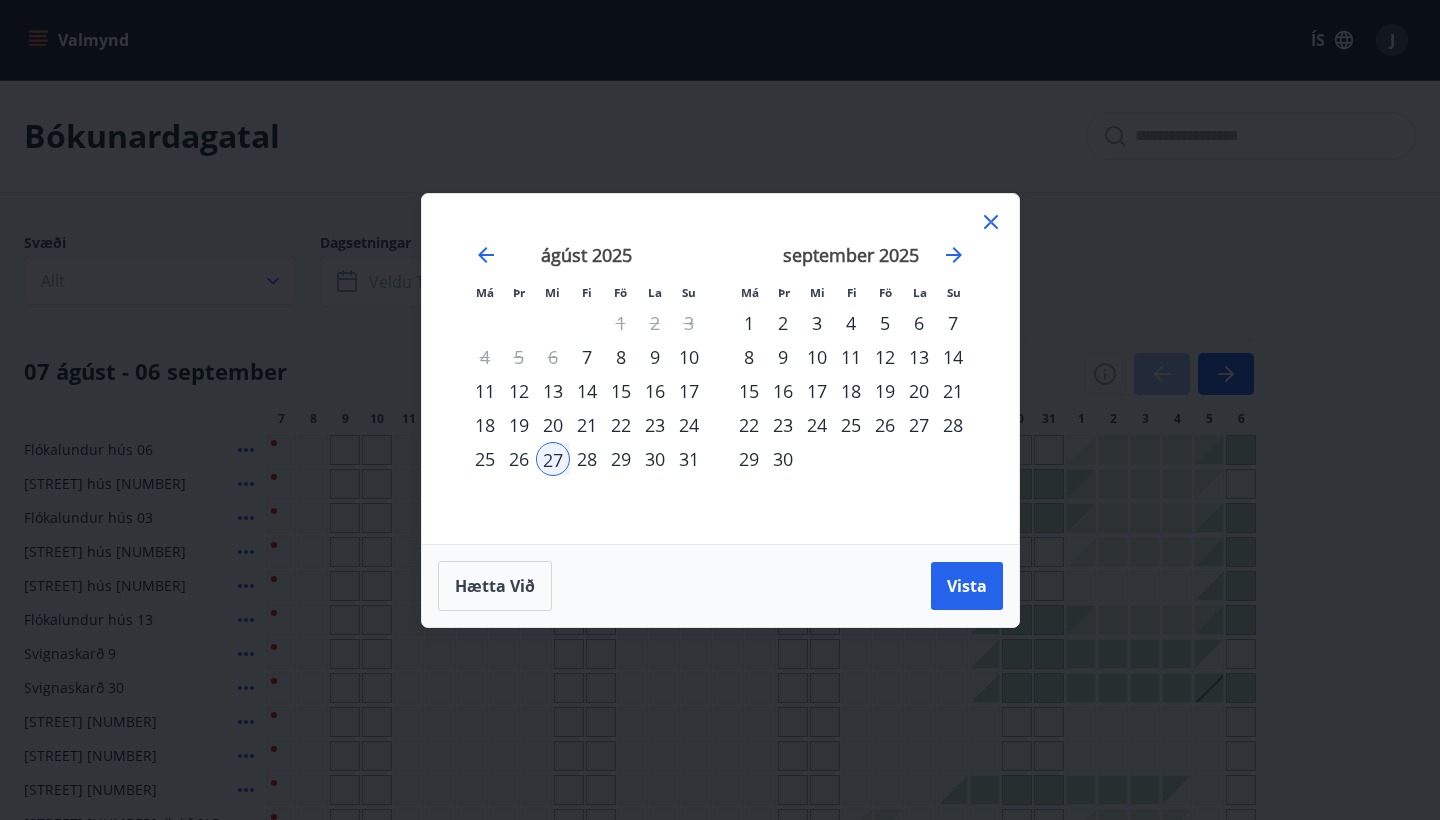 click on "25" at bounding box center (485, 459) 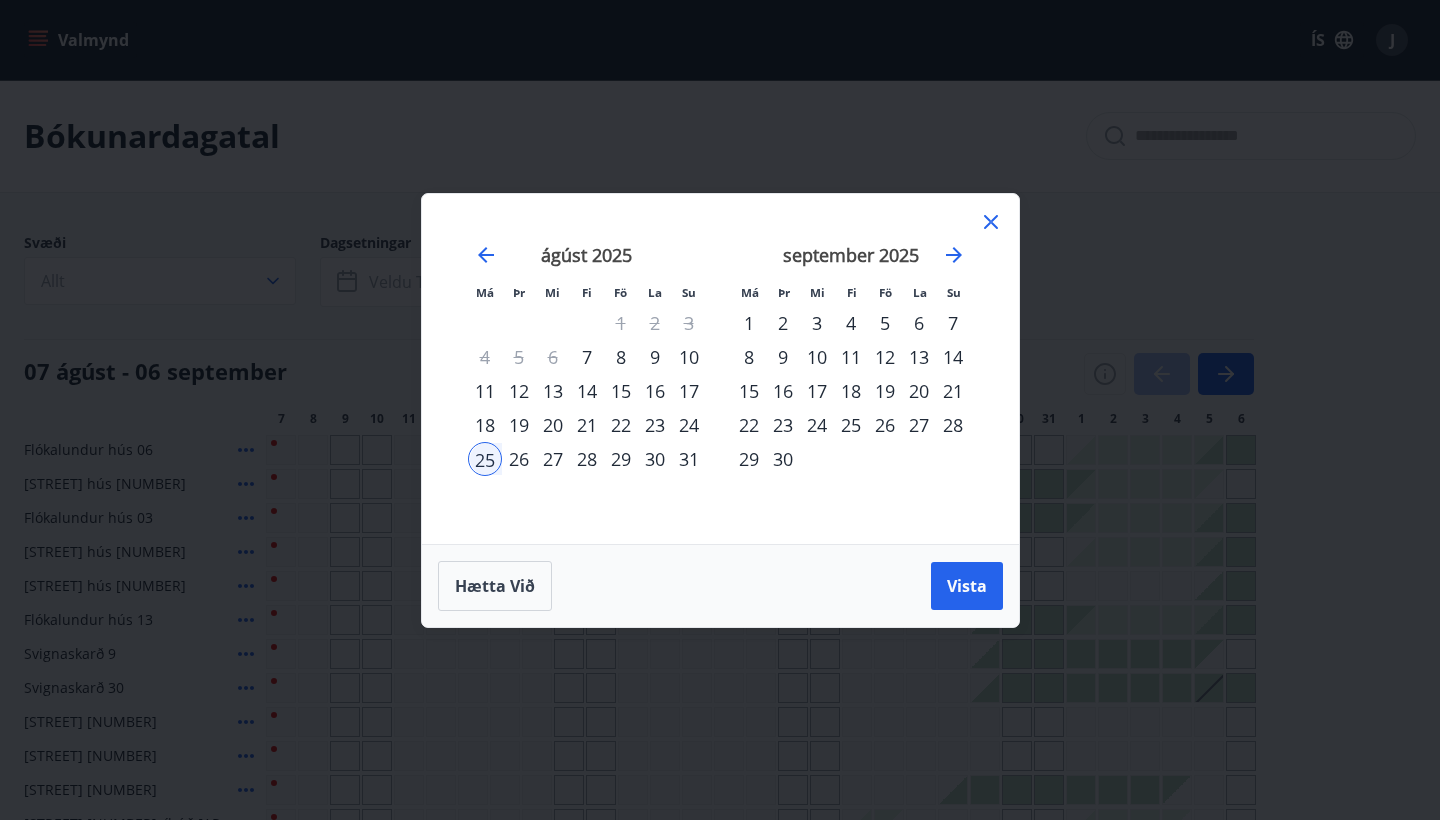 click 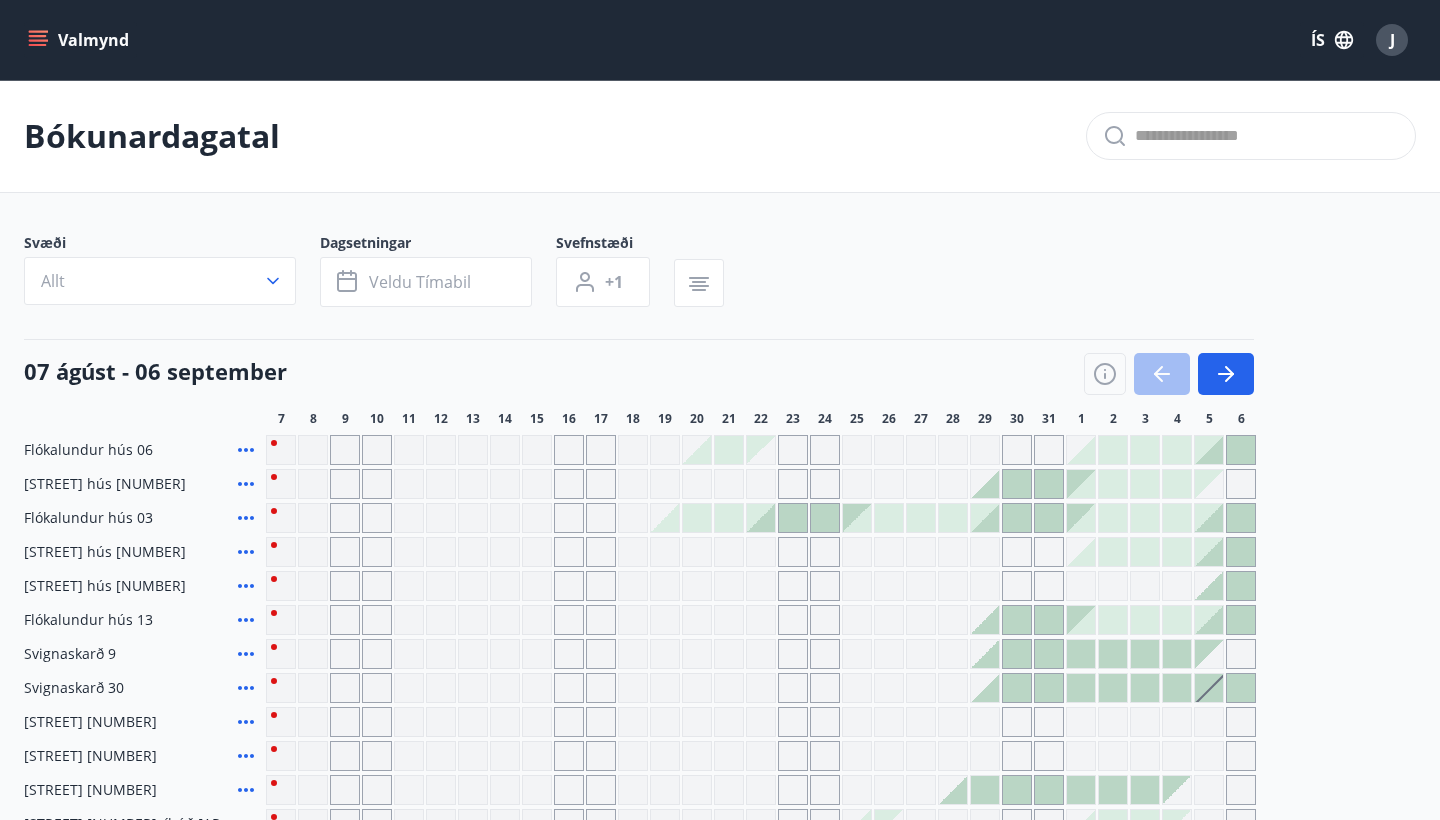 click 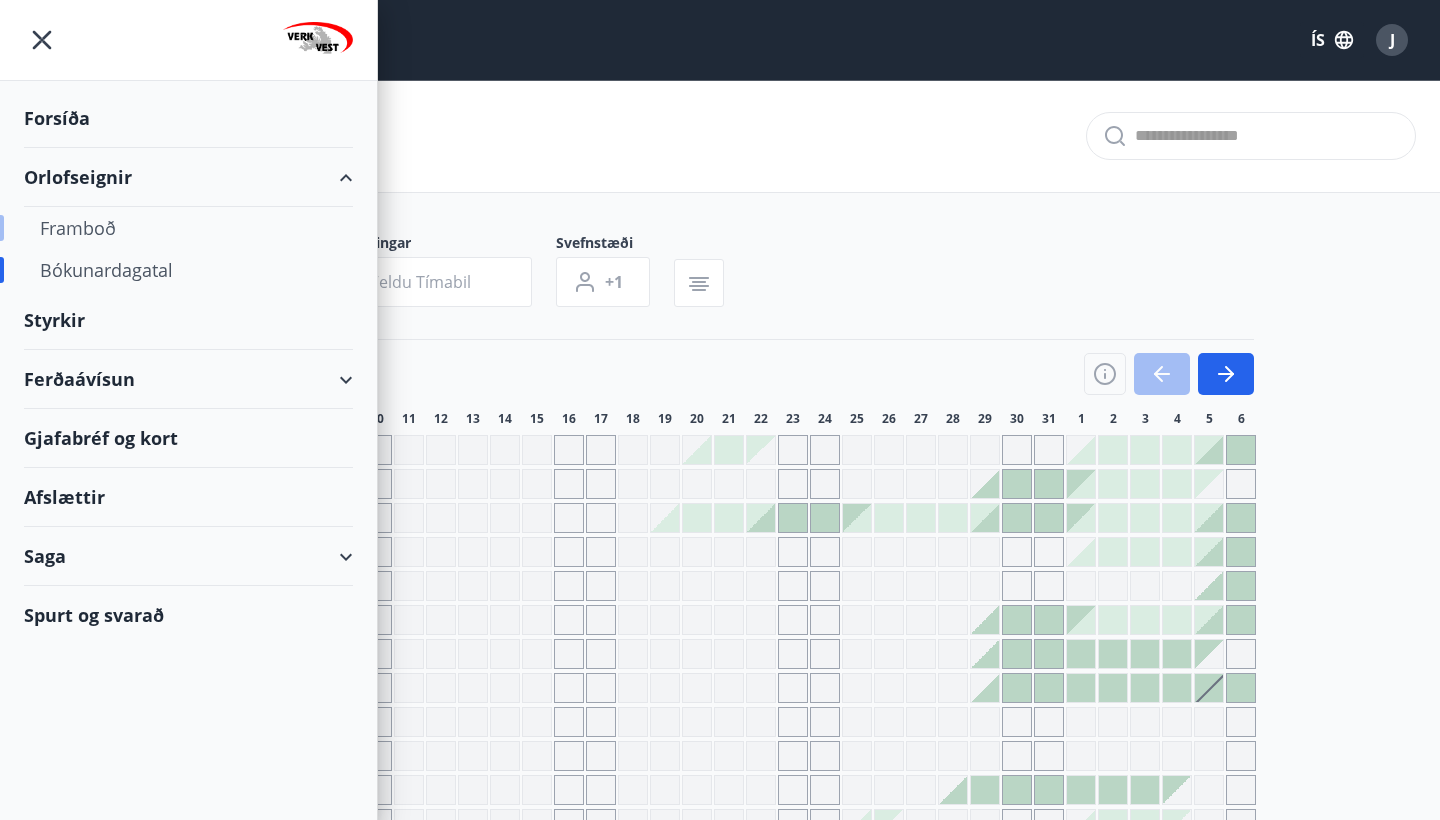 click on "Framboð" at bounding box center [188, 228] 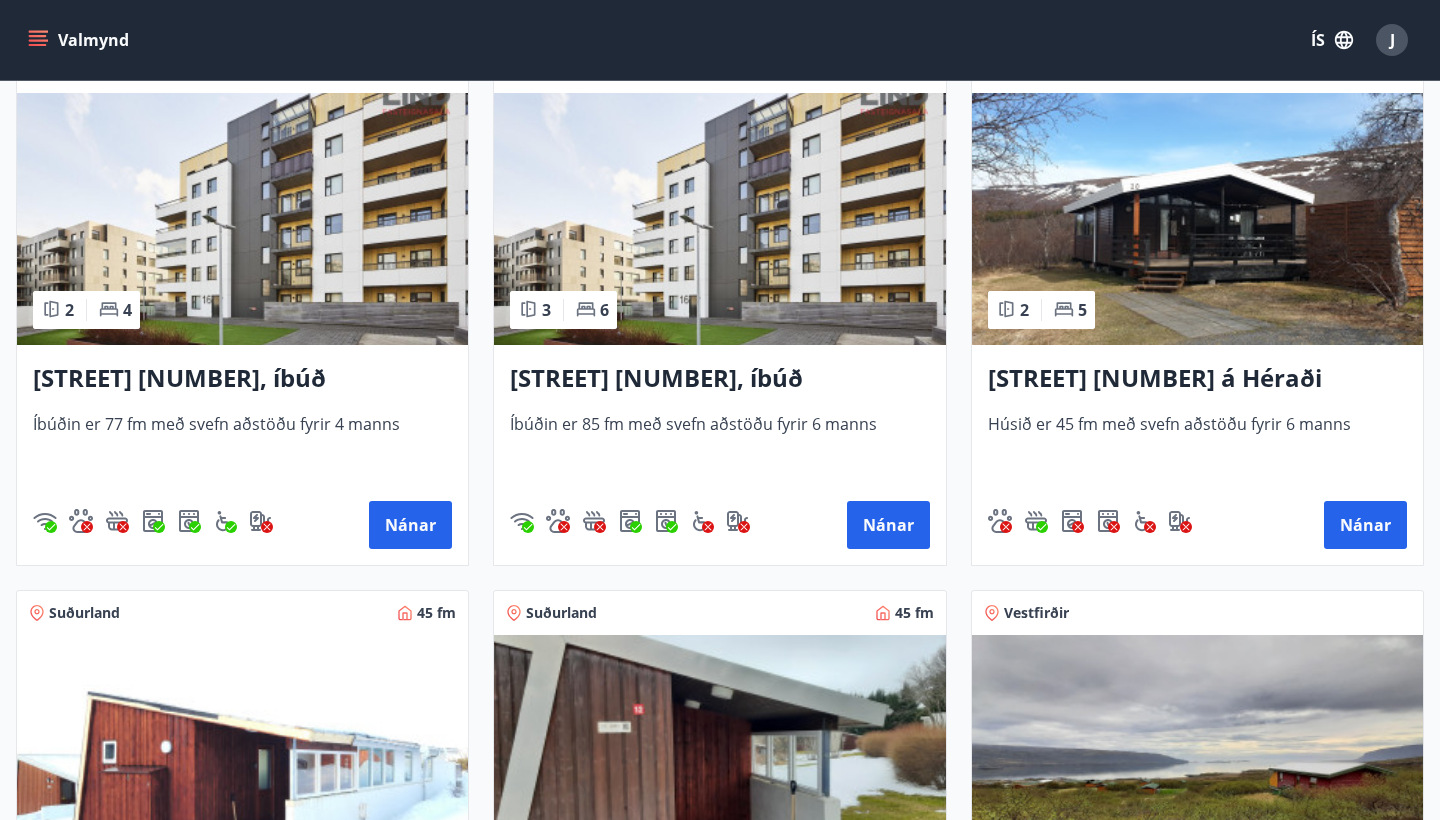 scroll, scrollTop: 2038, scrollLeft: 0, axis: vertical 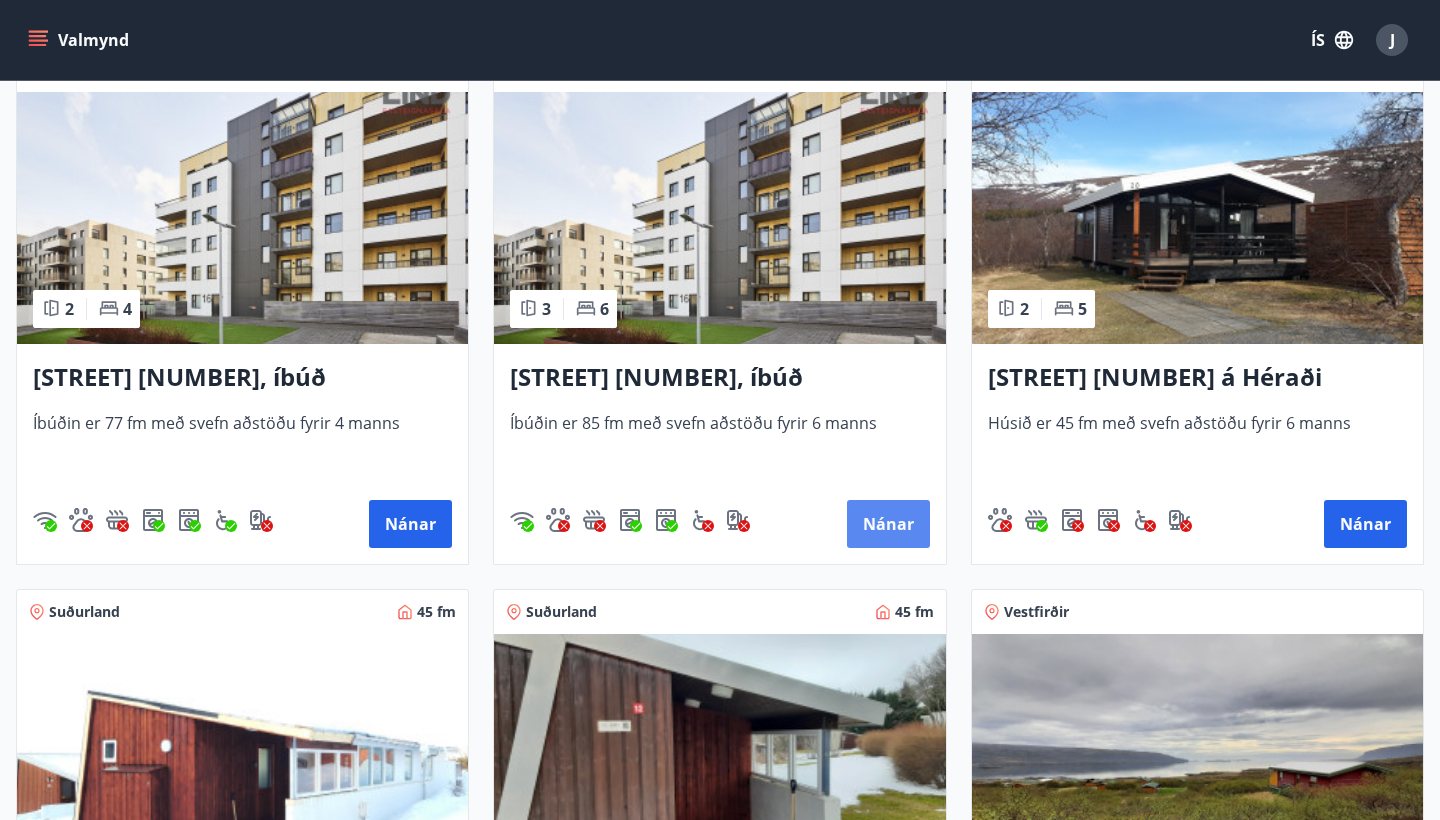 click on "Nánar" at bounding box center [888, 524] 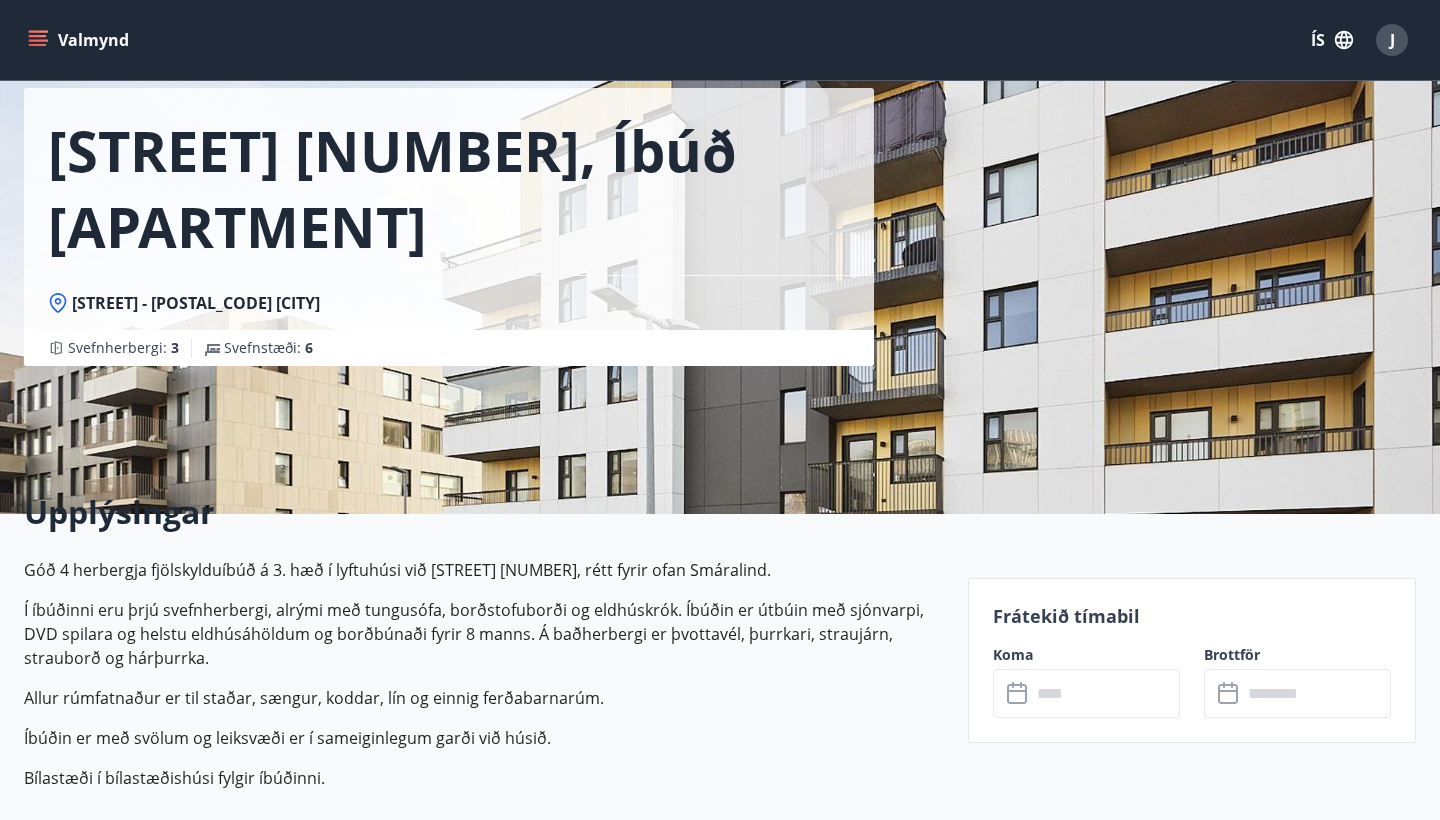 scroll, scrollTop: 244, scrollLeft: 0, axis: vertical 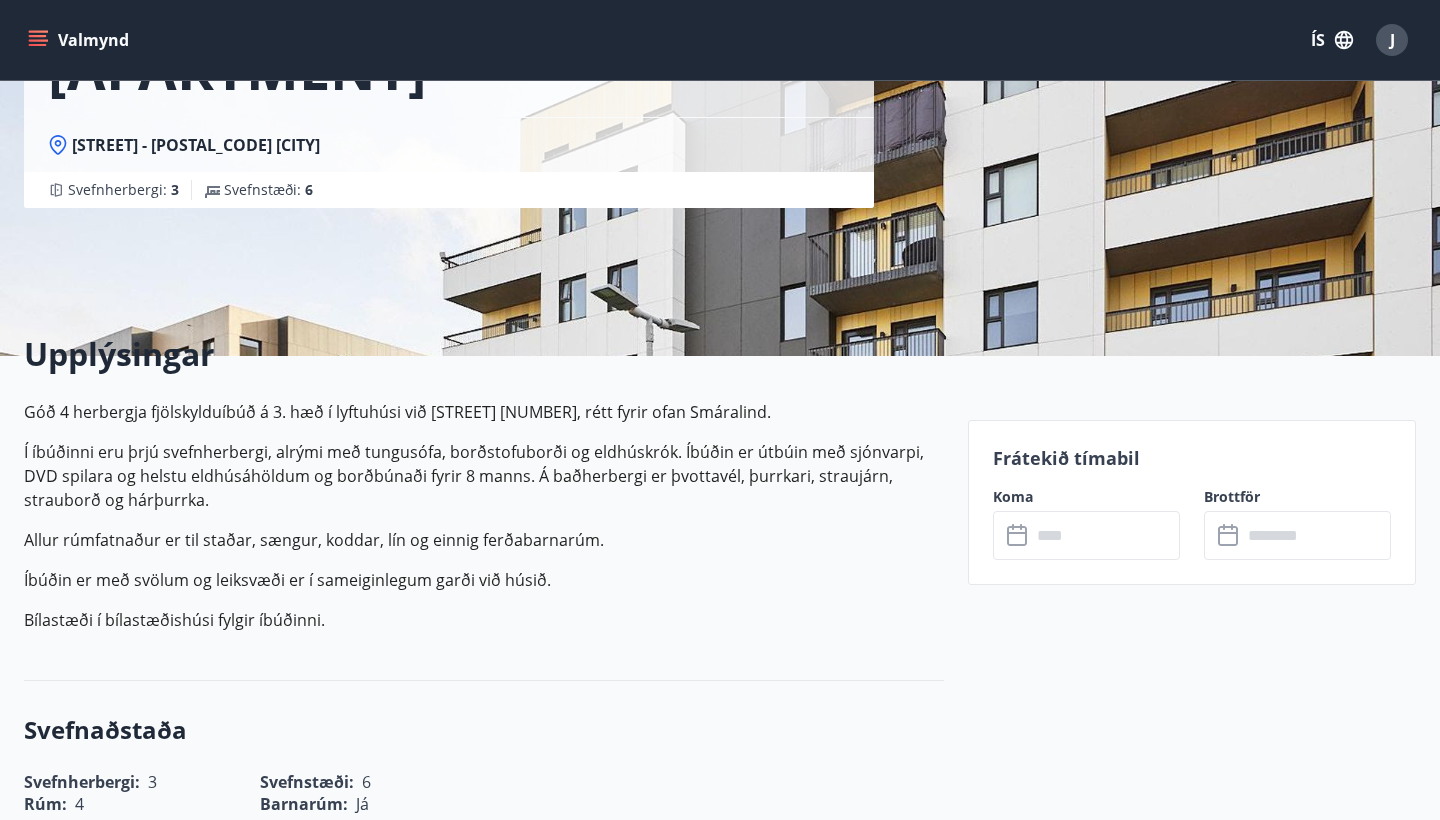 click on "​ ​" at bounding box center (1086, 535) 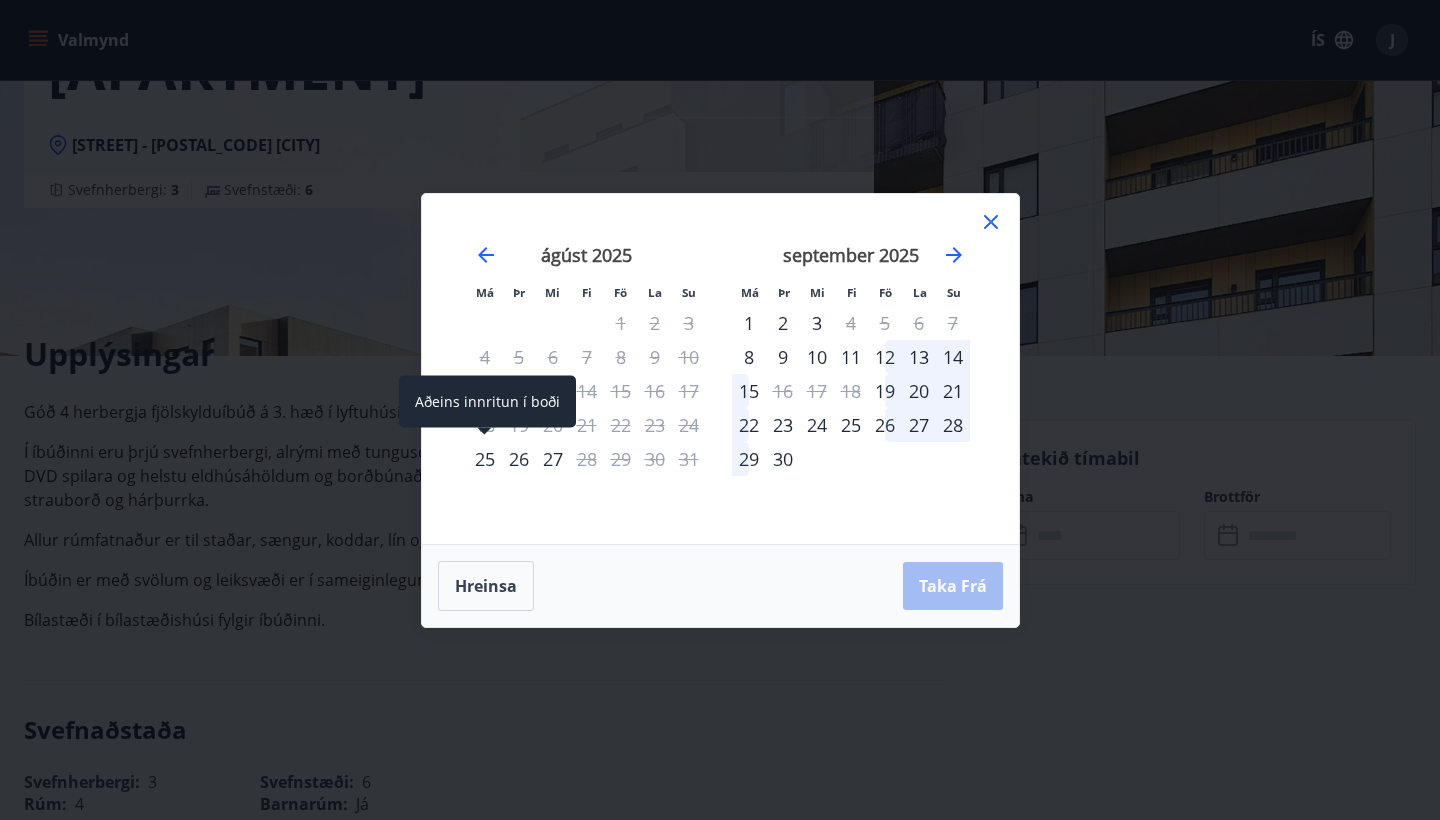 click on "25" at bounding box center [485, 459] 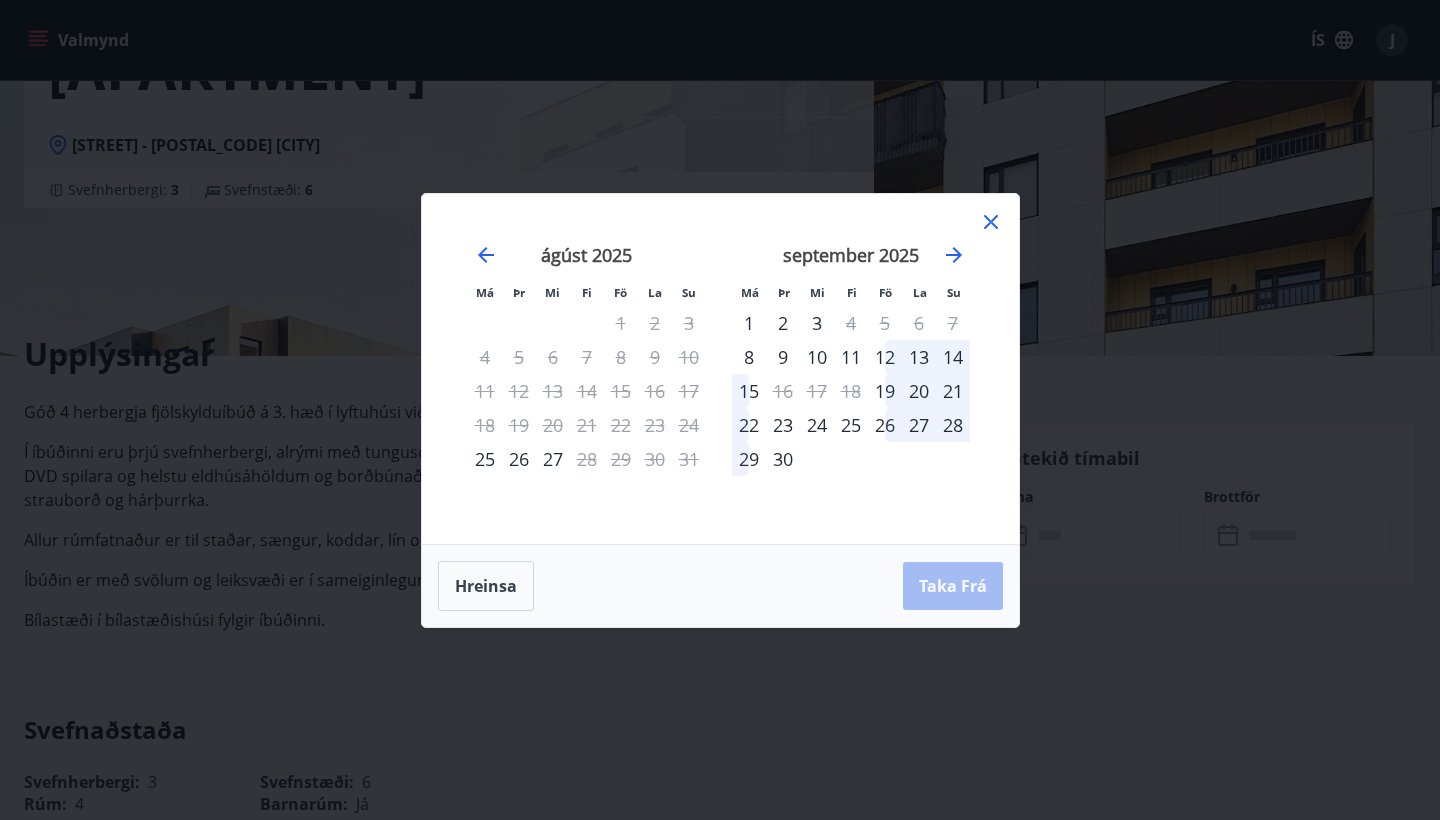 click on "26" at bounding box center [519, 459] 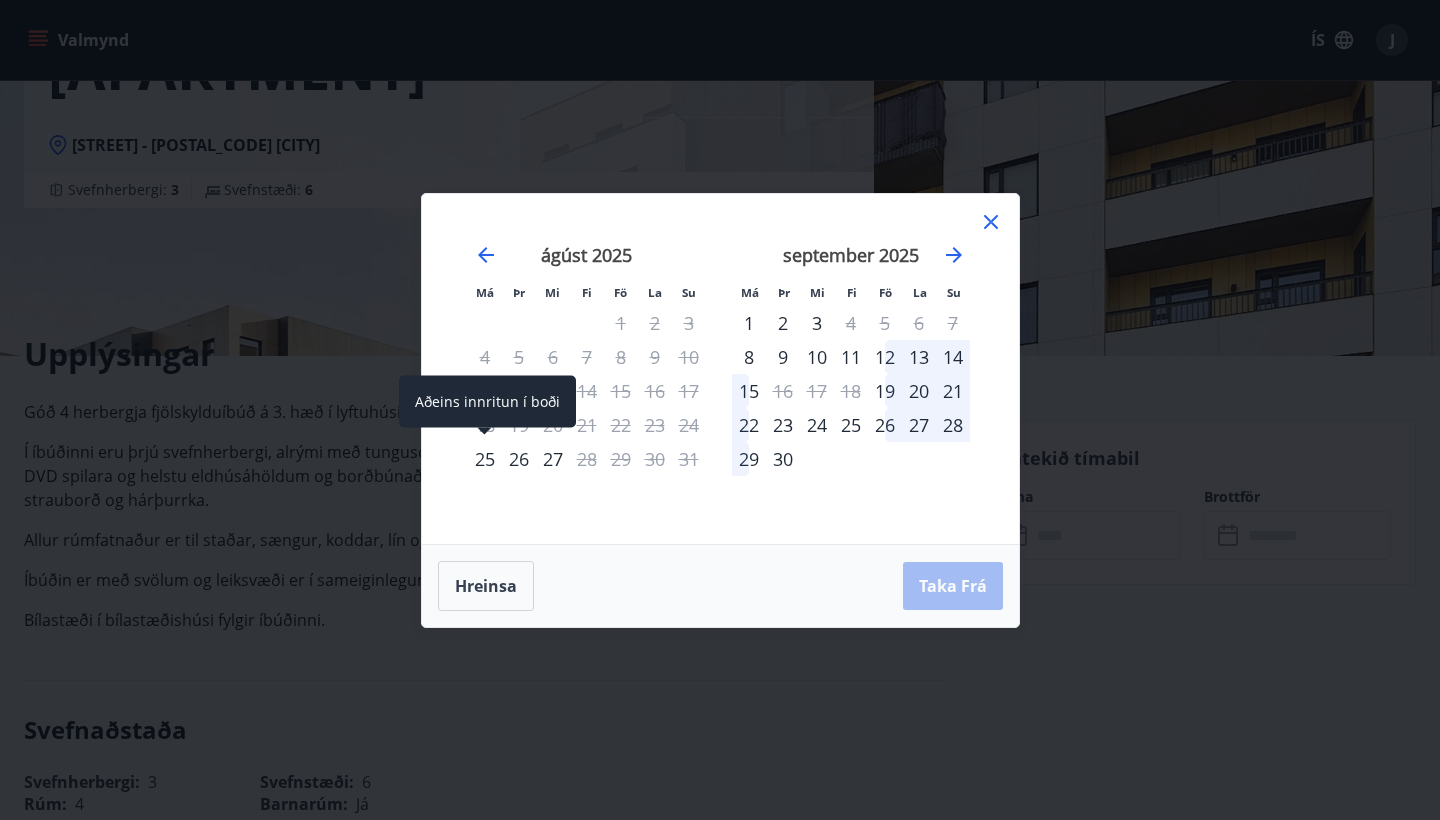 click on "25" at bounding box center [485, 459] 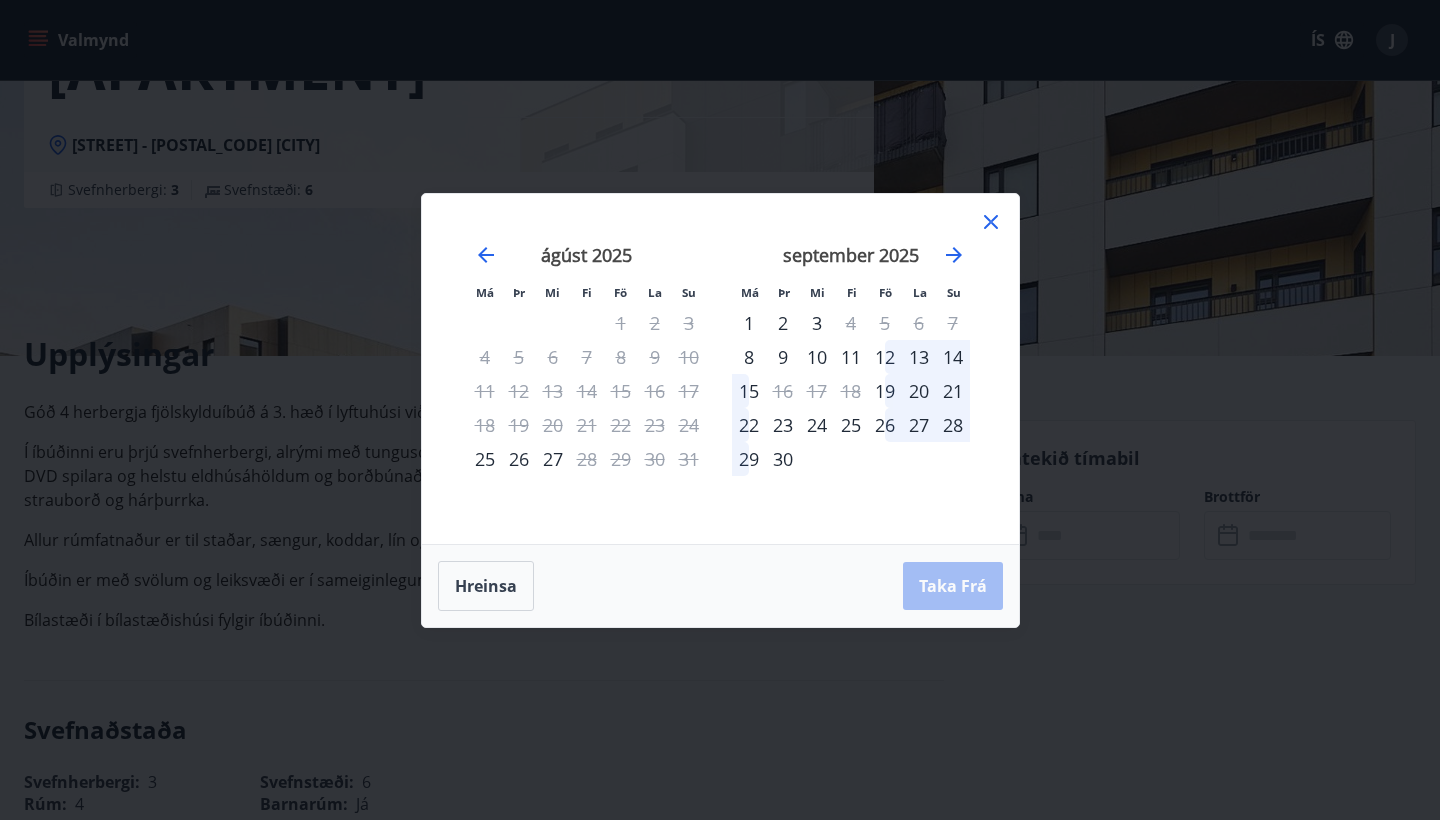 click 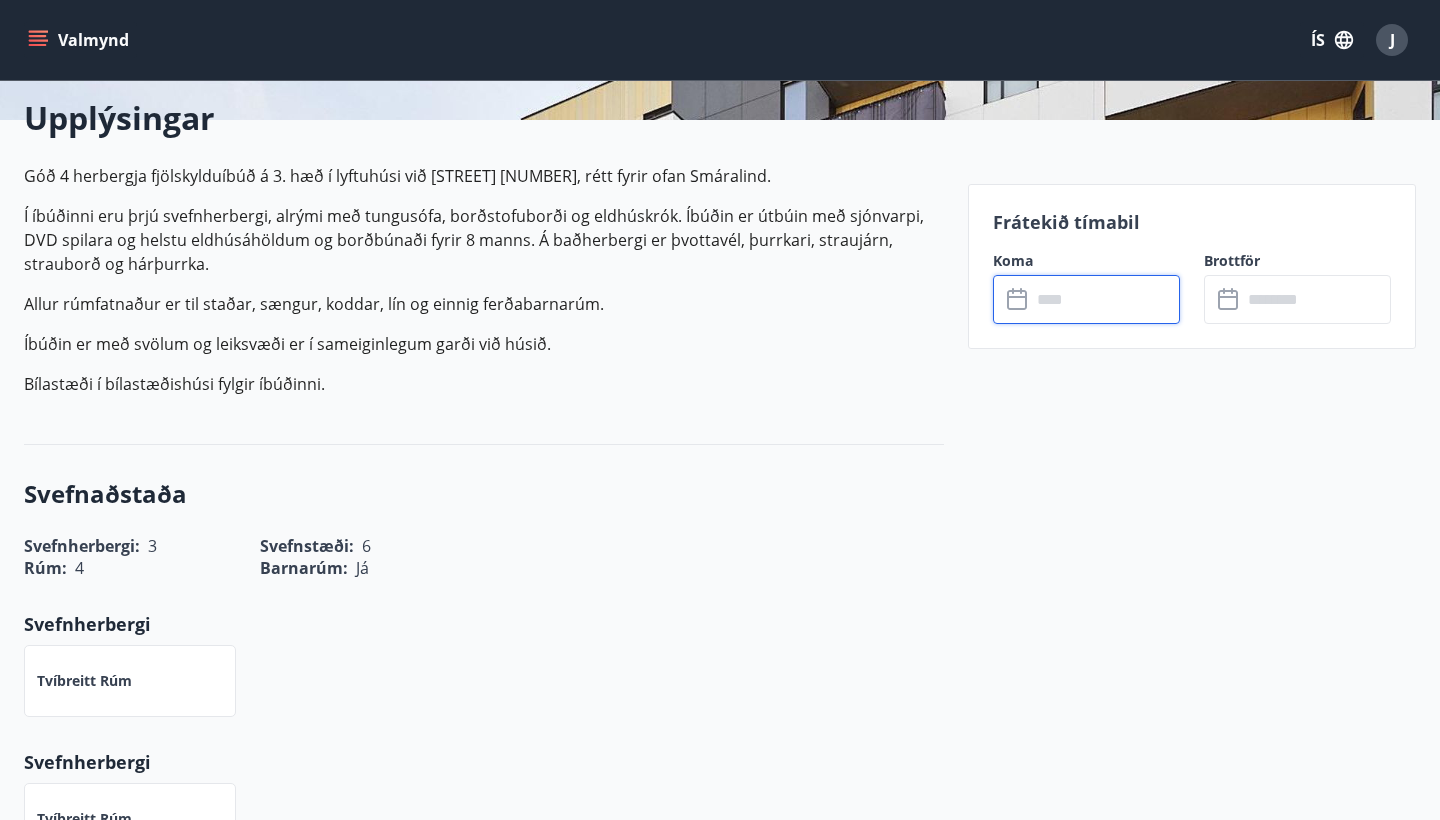 scroll, scrollTop: 482, scrollLeft: 0, axis: vertical 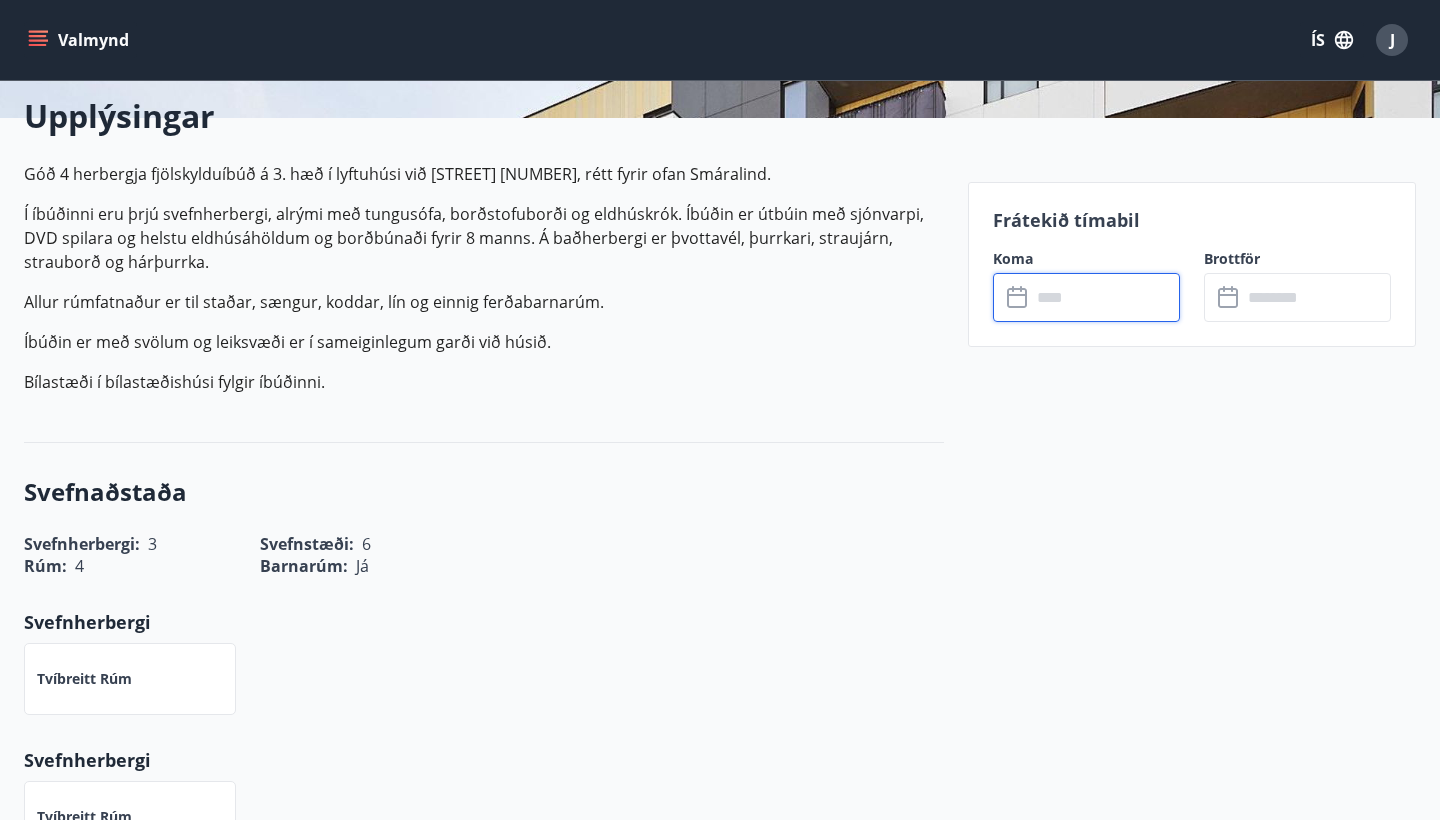 click 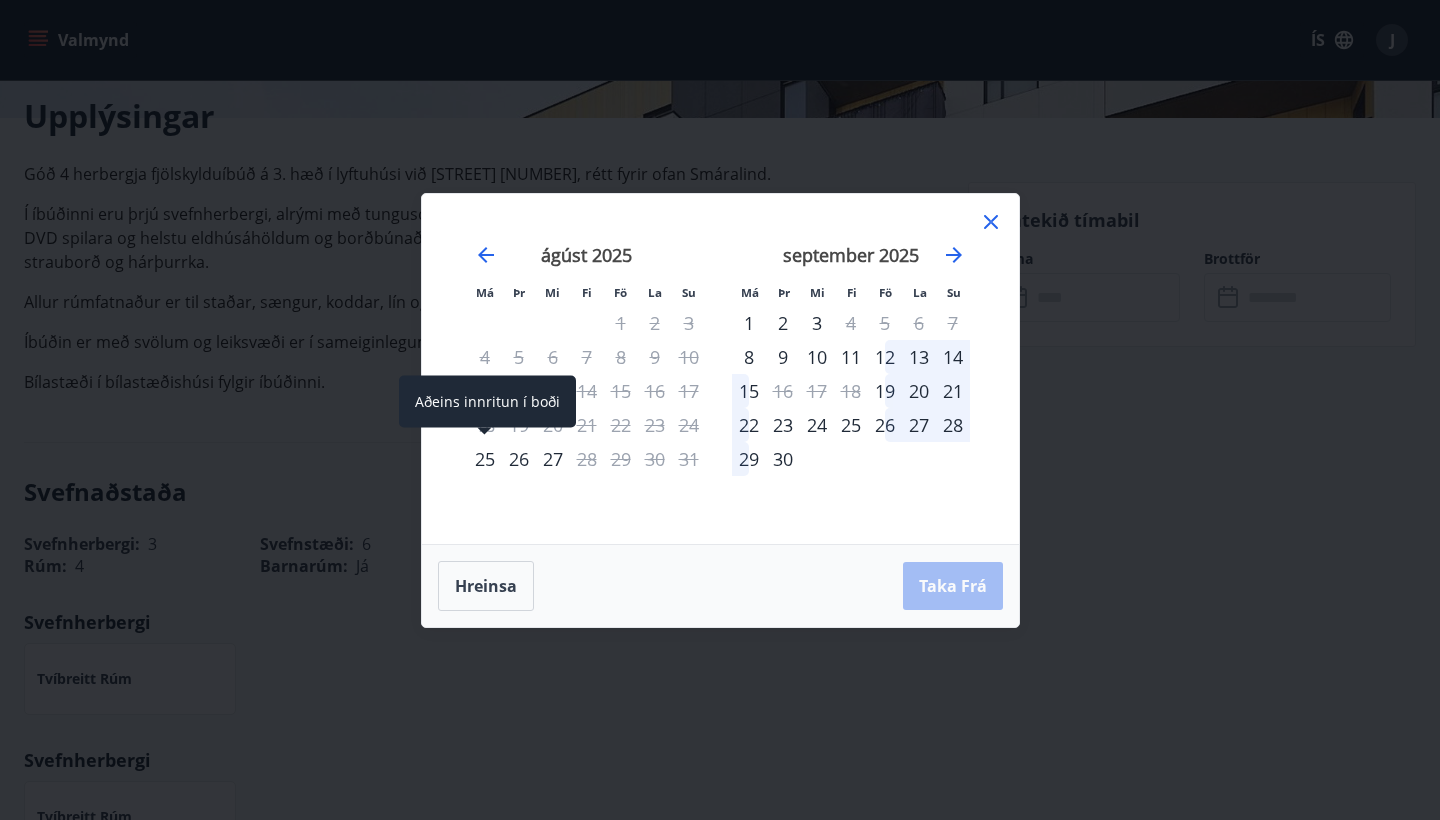 click on "25" at bounding box center (485, 459) 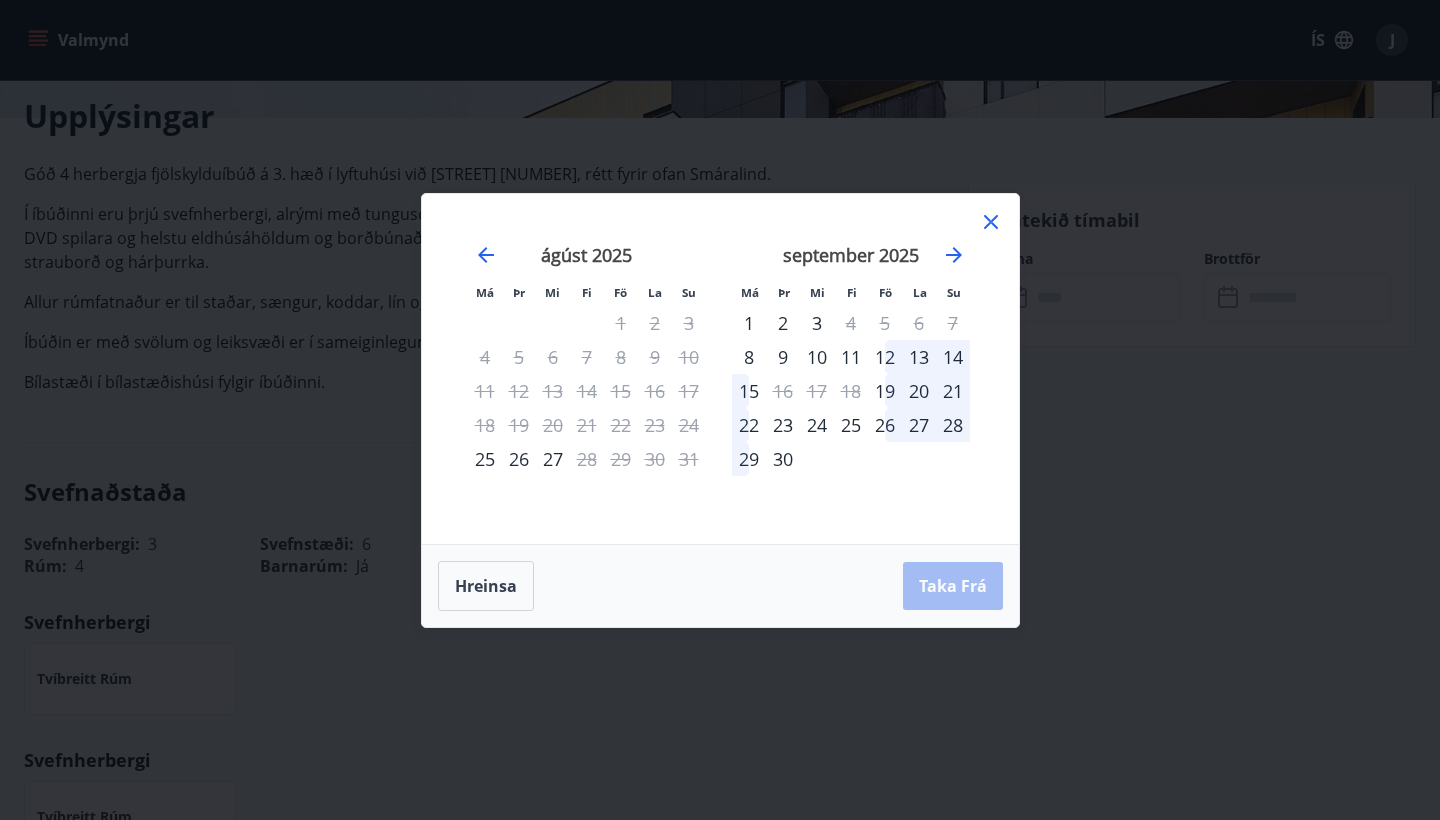 click 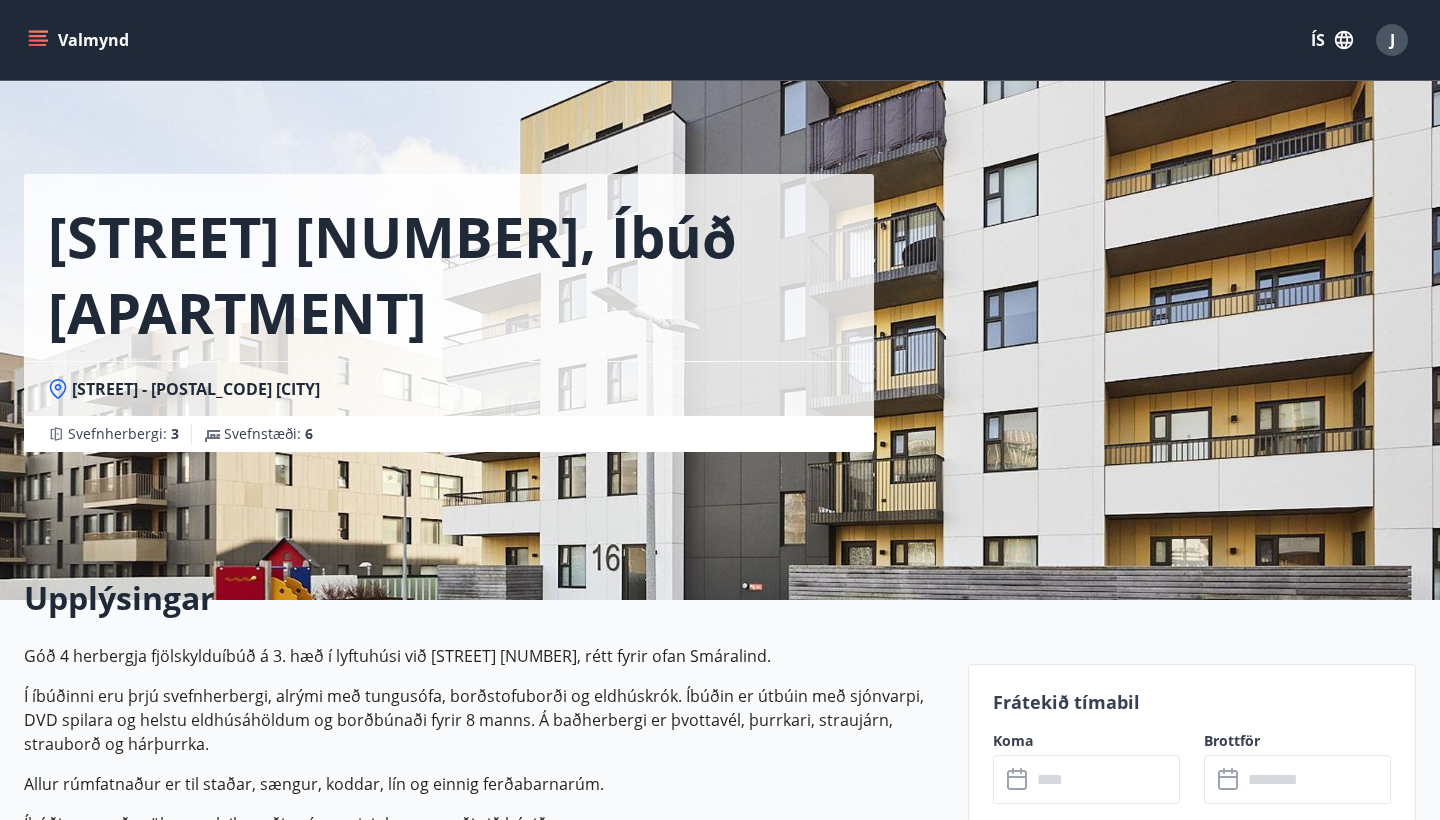 scroll, scrollTop: 0, scrollLeft: 0, axis: both 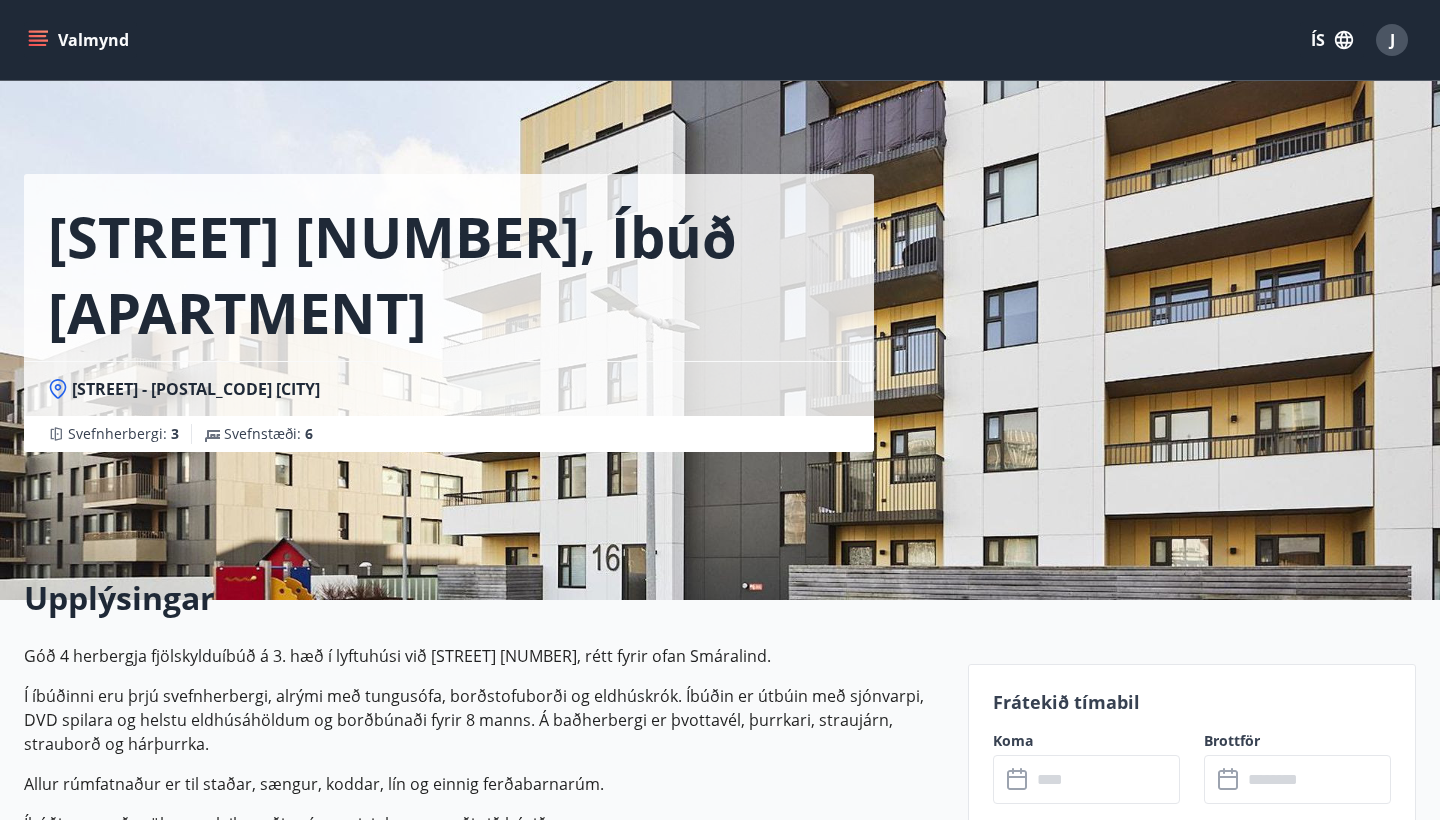 click on "Valmynd" at bounding box center (80, 40) 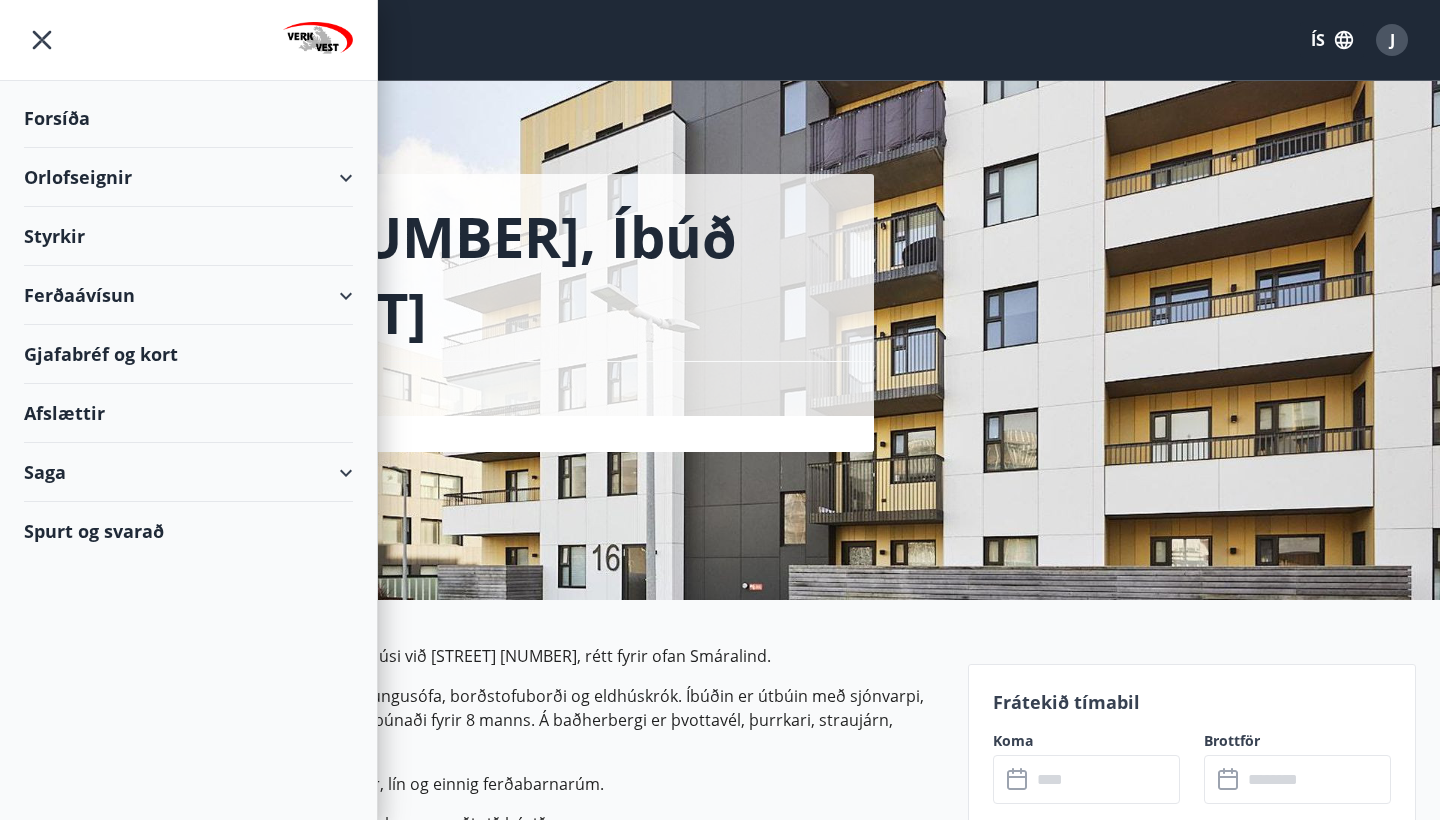 click on "Orlofseignir" at bounding box center [188, 177] 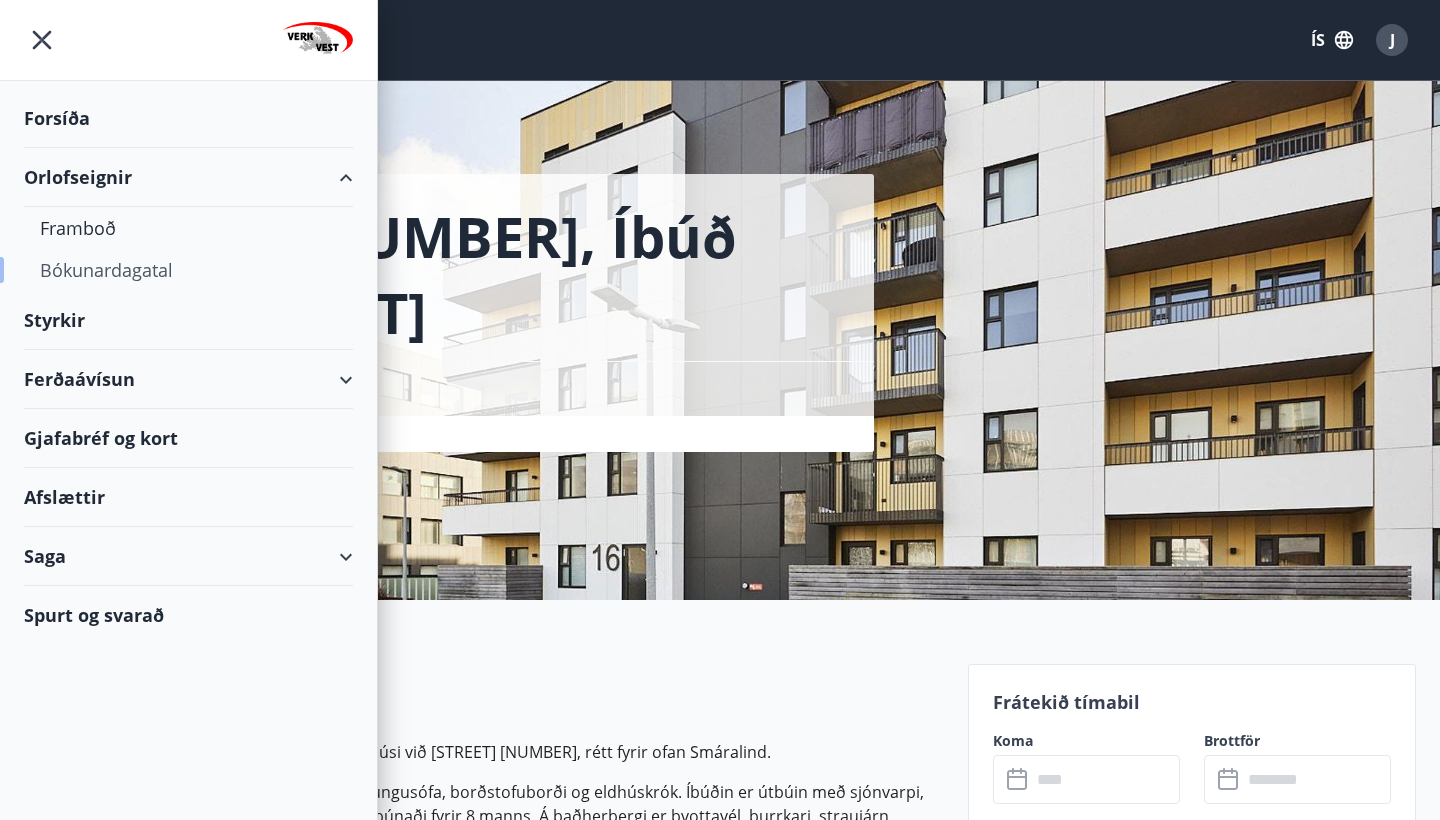 click on "Bókunardagatal" at bounding box center (188, 270) 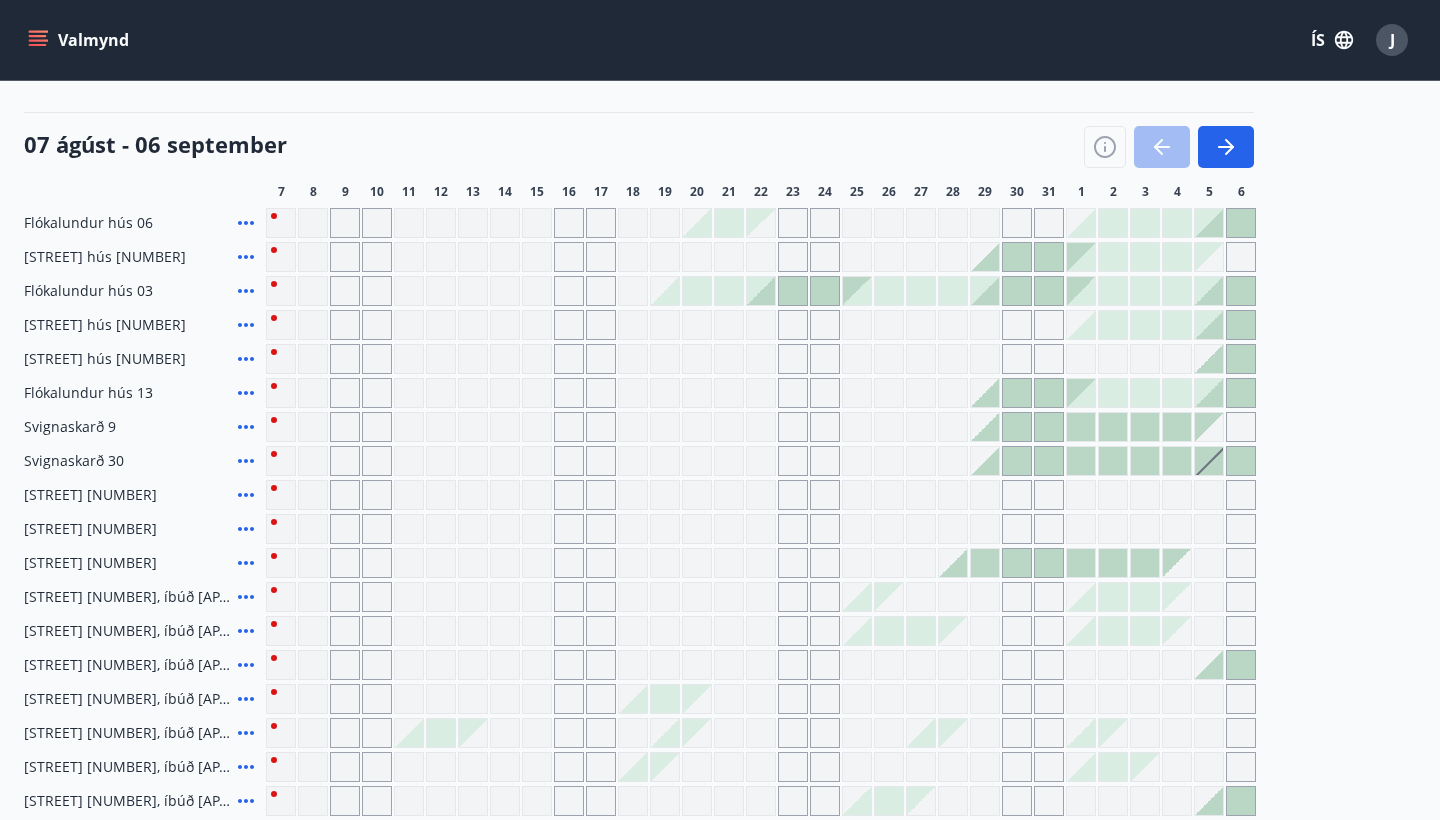 scroll, scrollTop: 232, scrollLeft: 0, axis: vertical 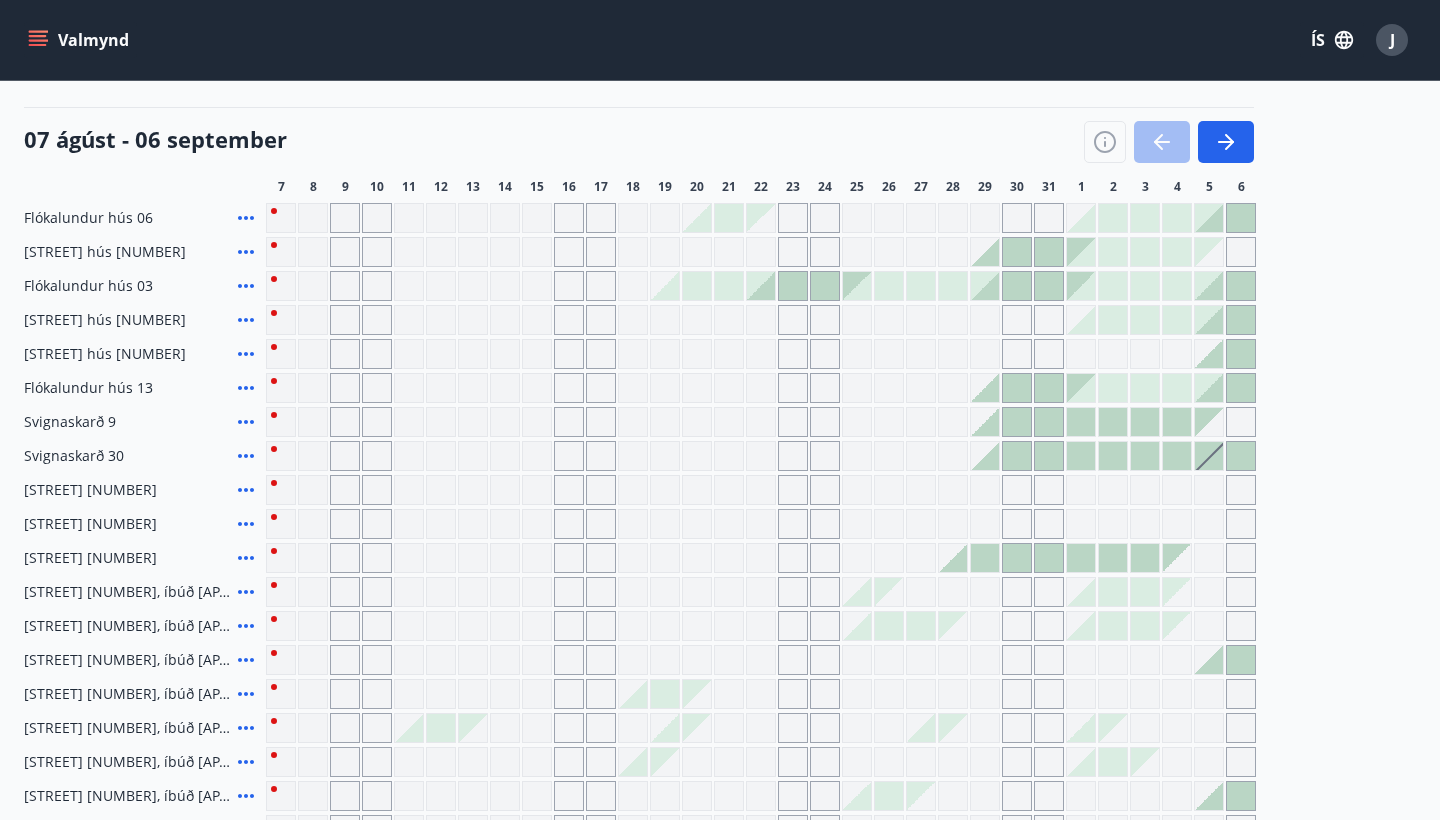 click at bounding box center [857, 626] 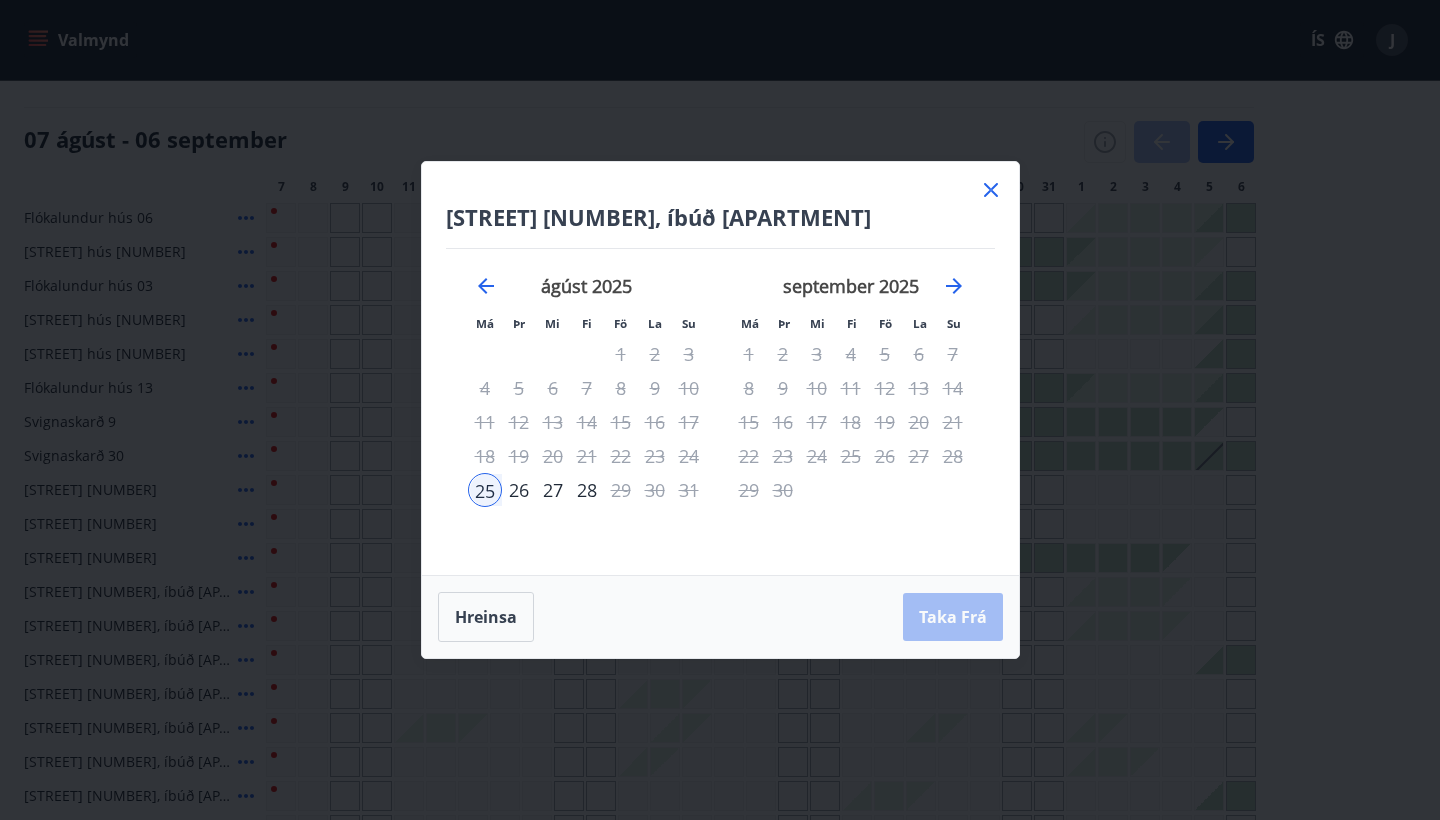 click on "26" at bounding box center [519, 490] 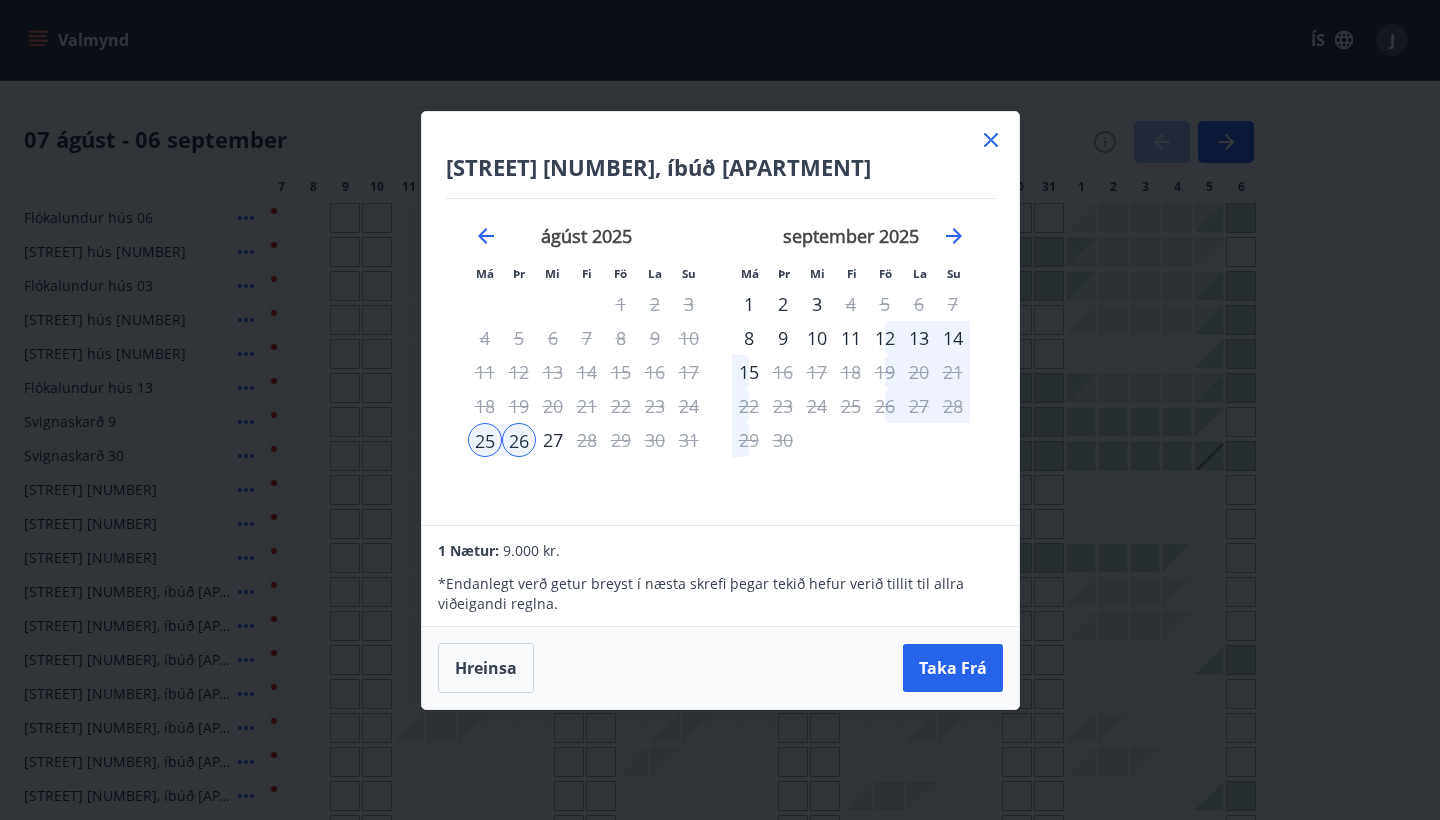 click on "27" at bounding box center [553, 440] 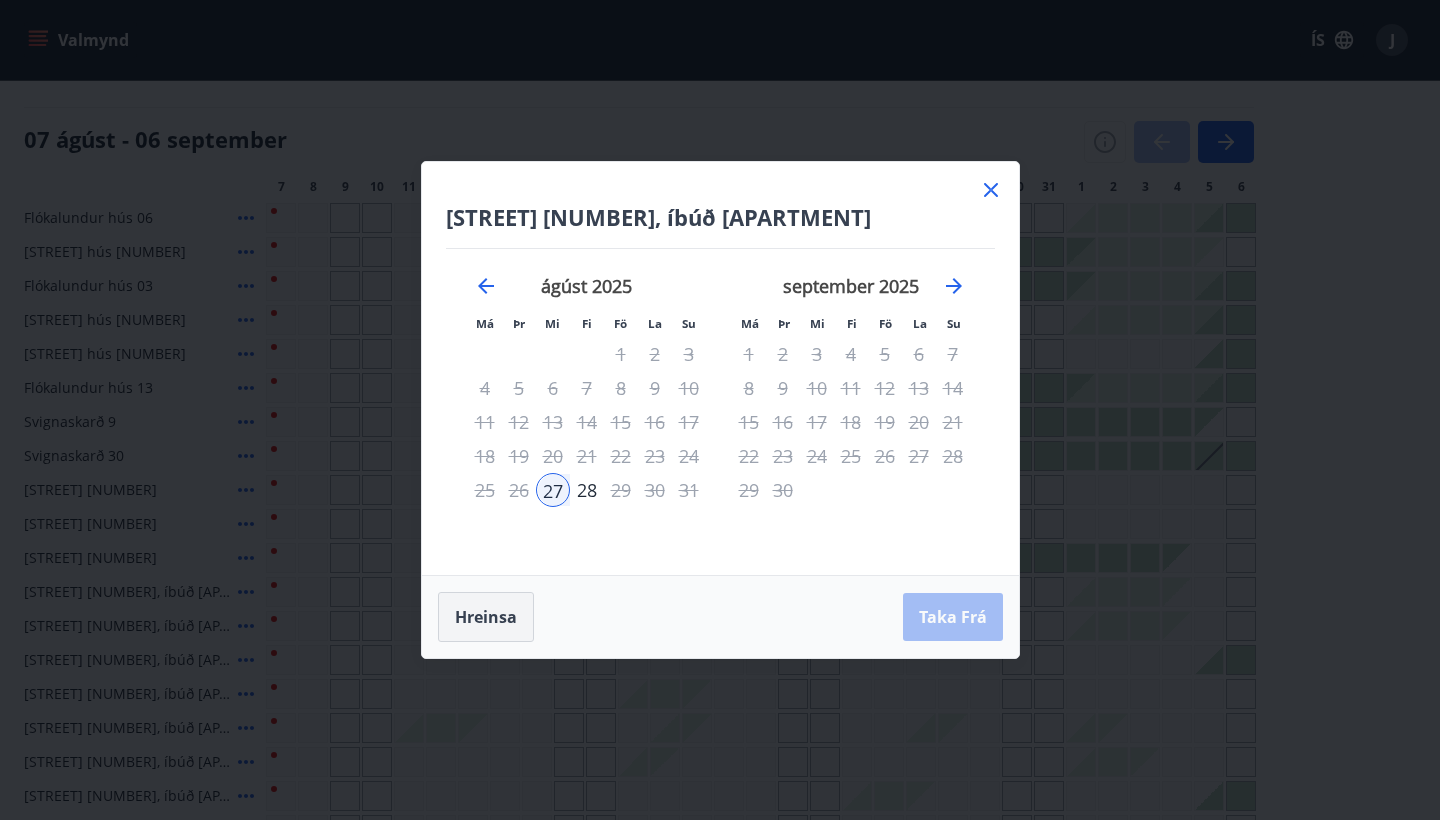 click on "Hreinsa" at bounding box center [486, 617] 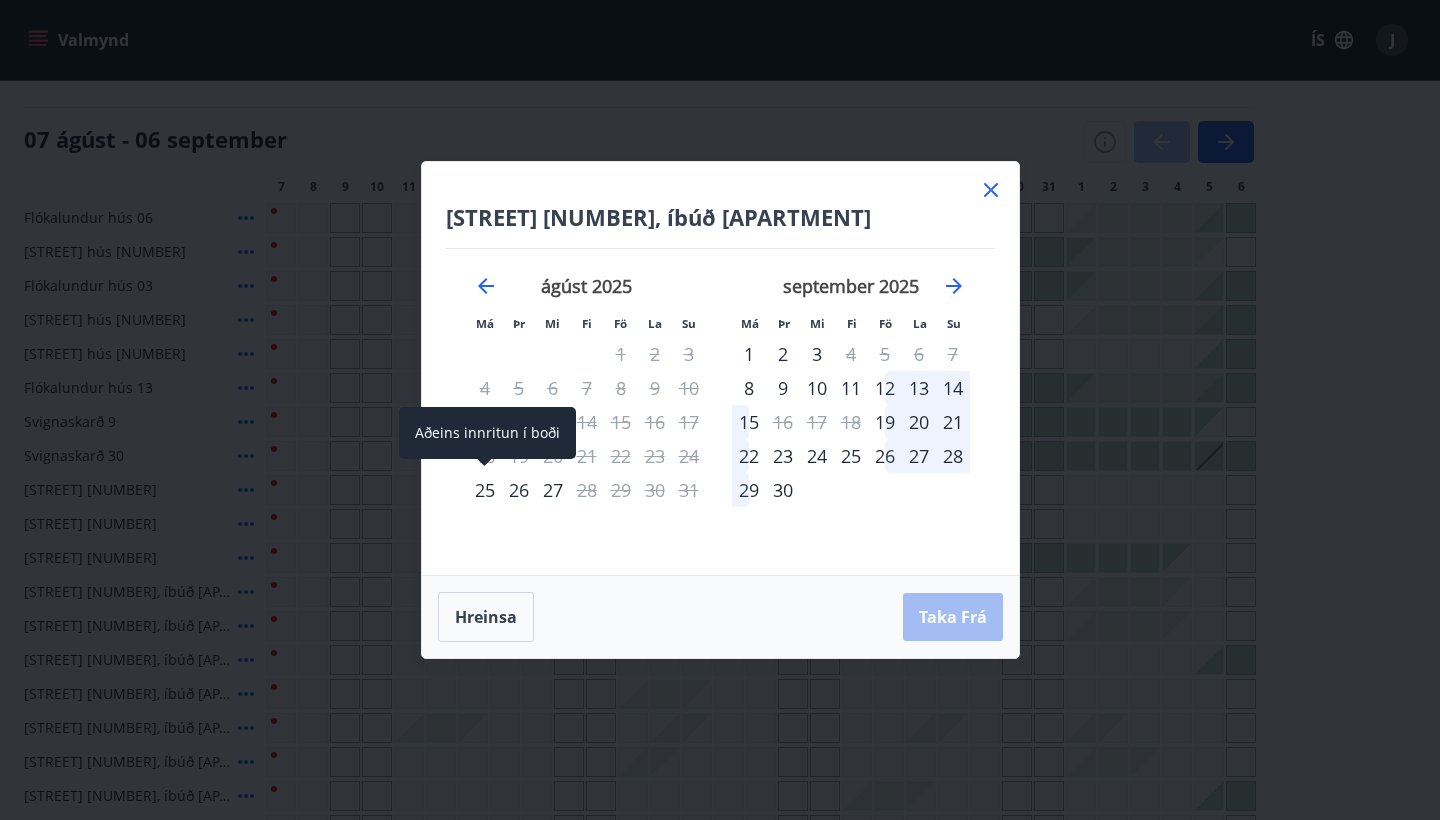 click on "25" at bounding box center (485, 490) 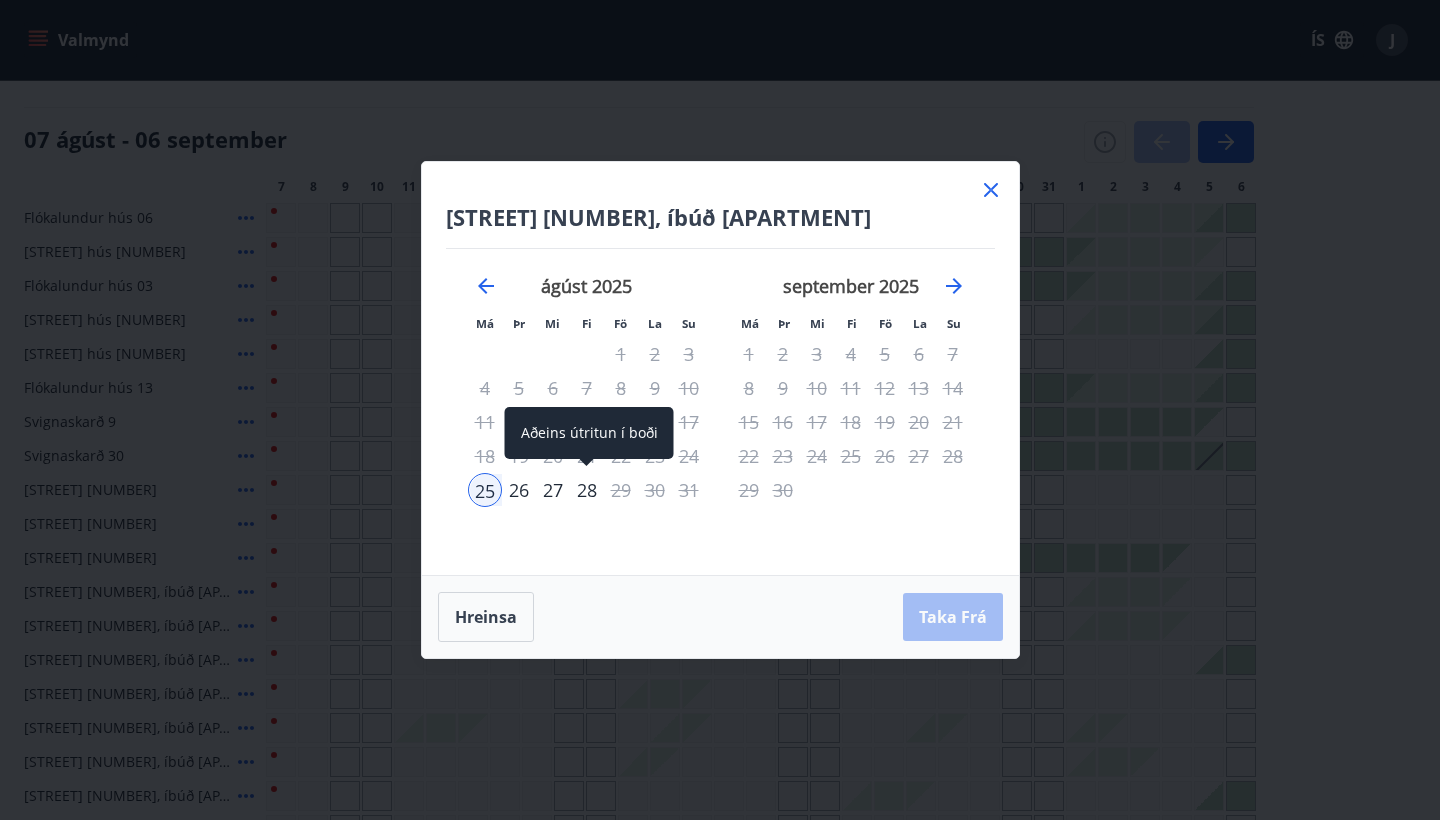 click on "28" at bounding box center [587, 490] 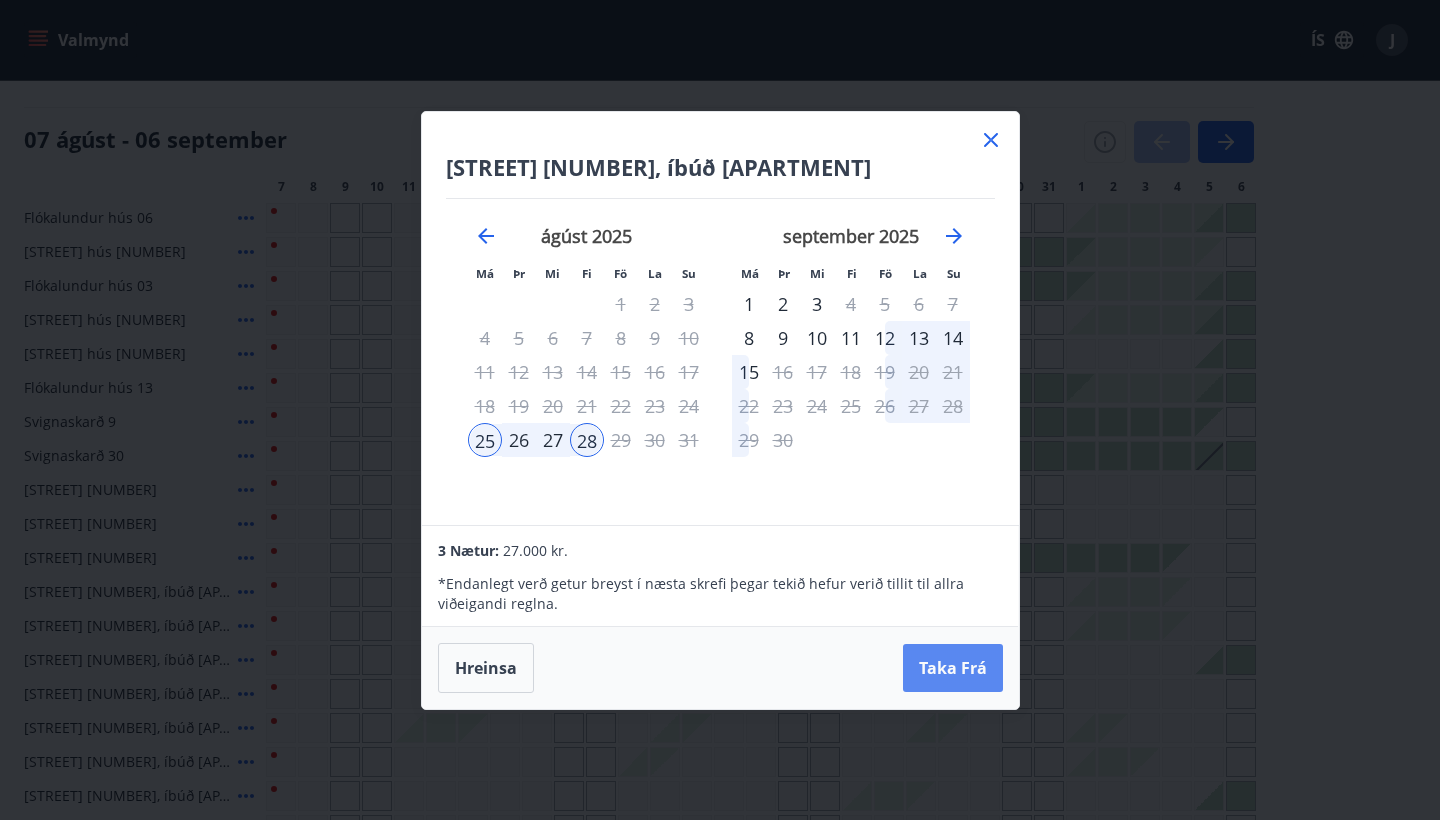 click on "Taka Frá" at bounding box center (953, 668) 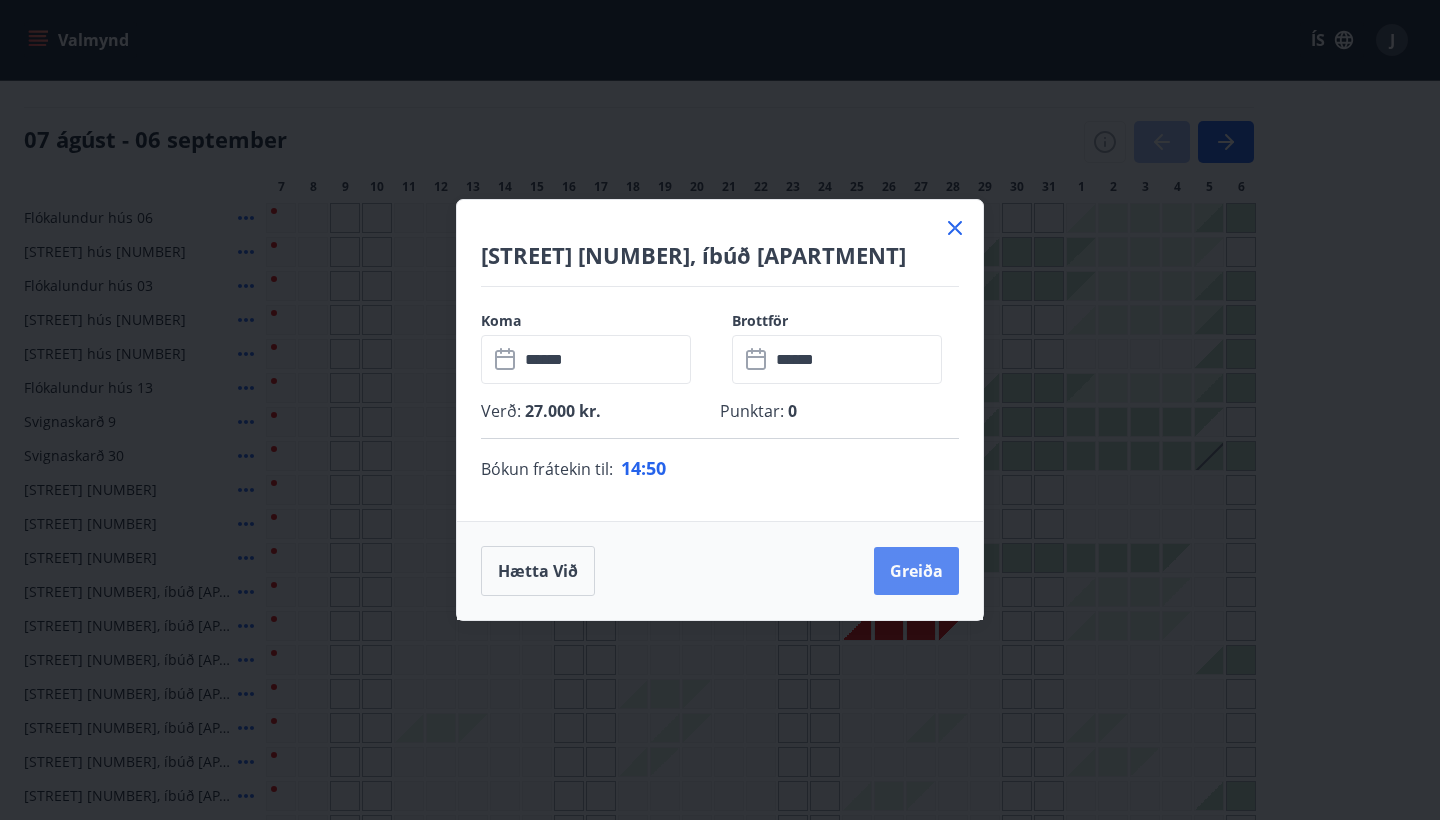 click on "Greiða" at bounding box center (916, 571) 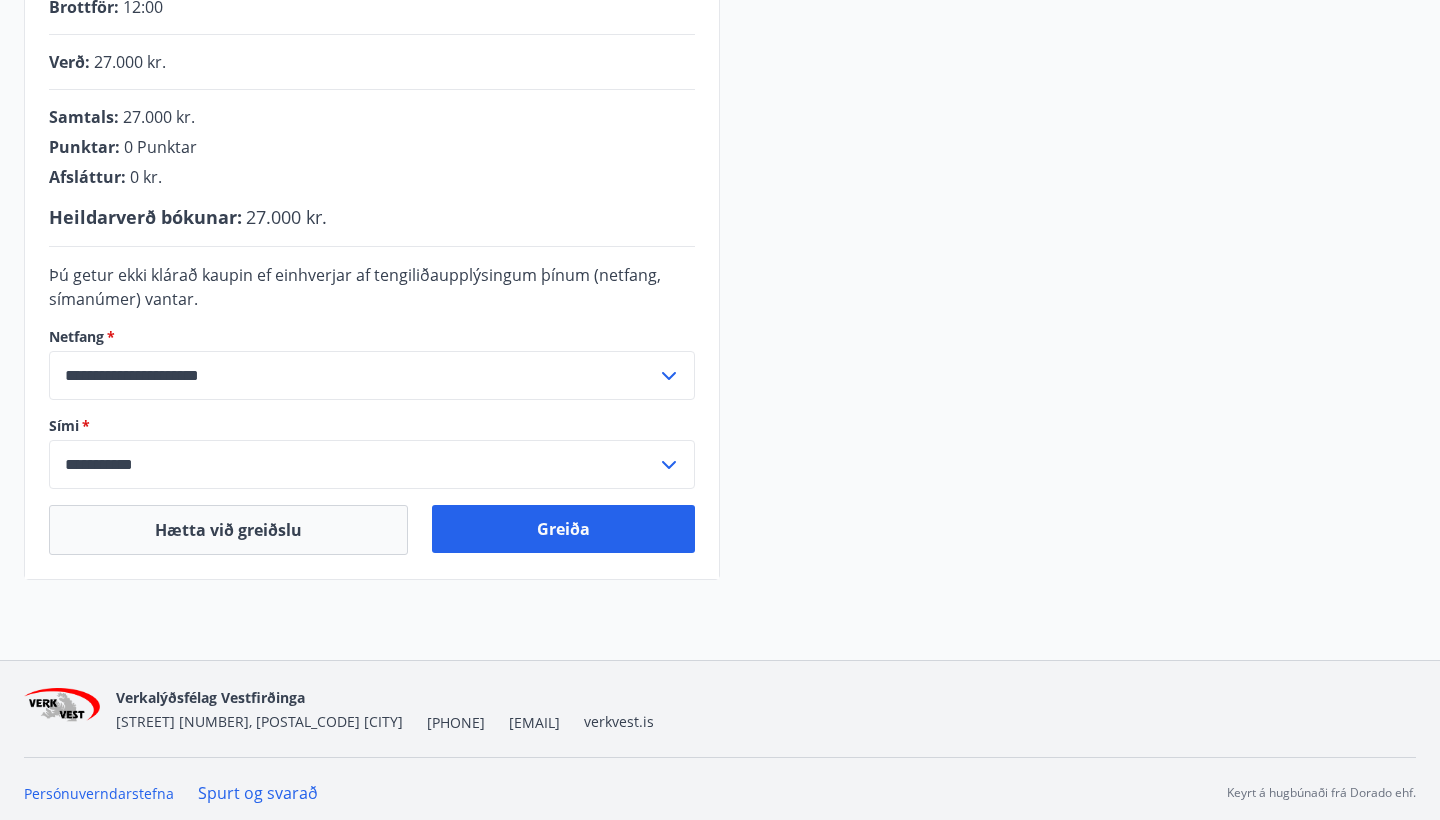 scroll, scrollTop: 497, scrollLeft: 0, axis: vertical 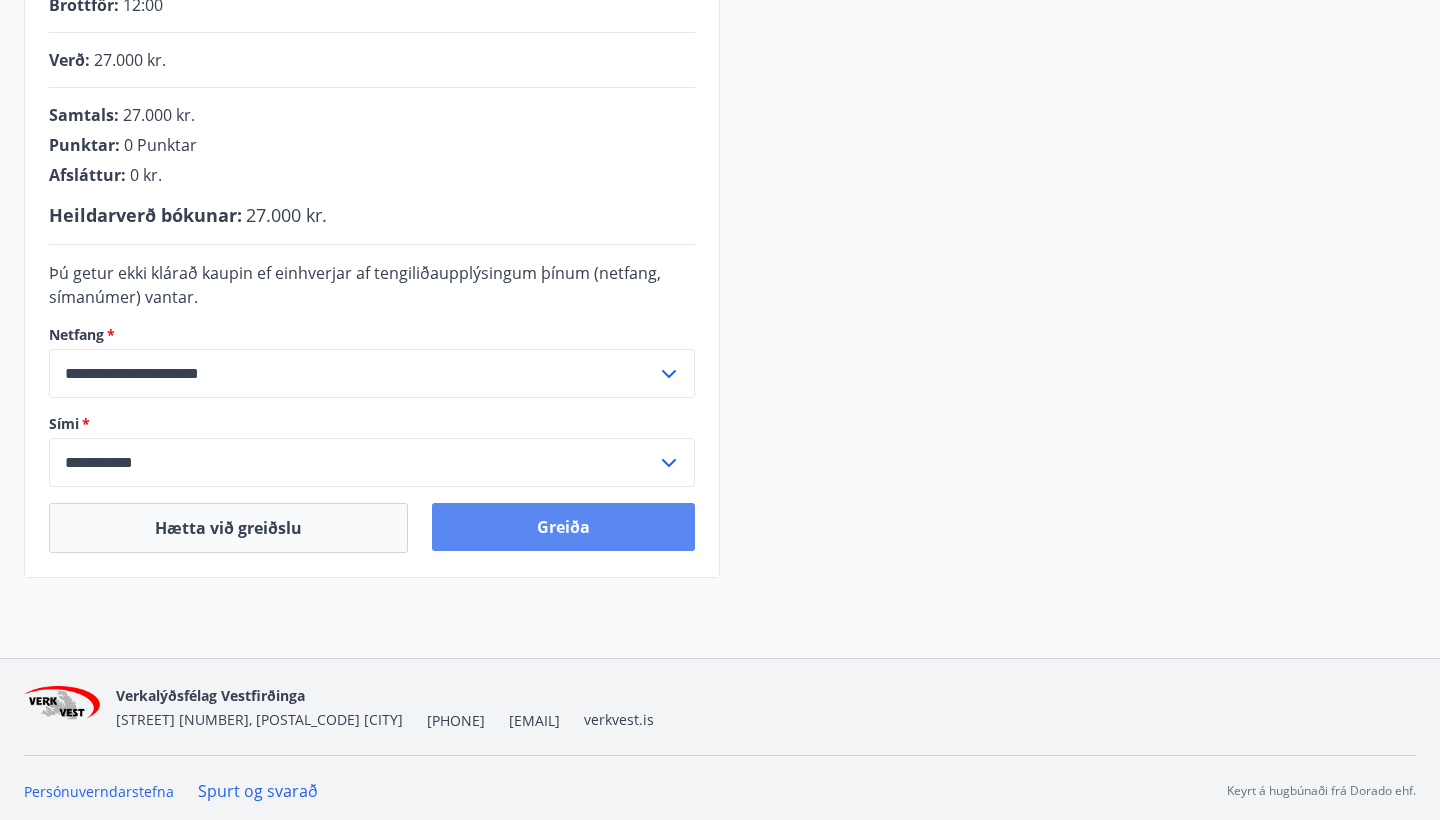 click on "Greiða" at bounding box center [563, 527] 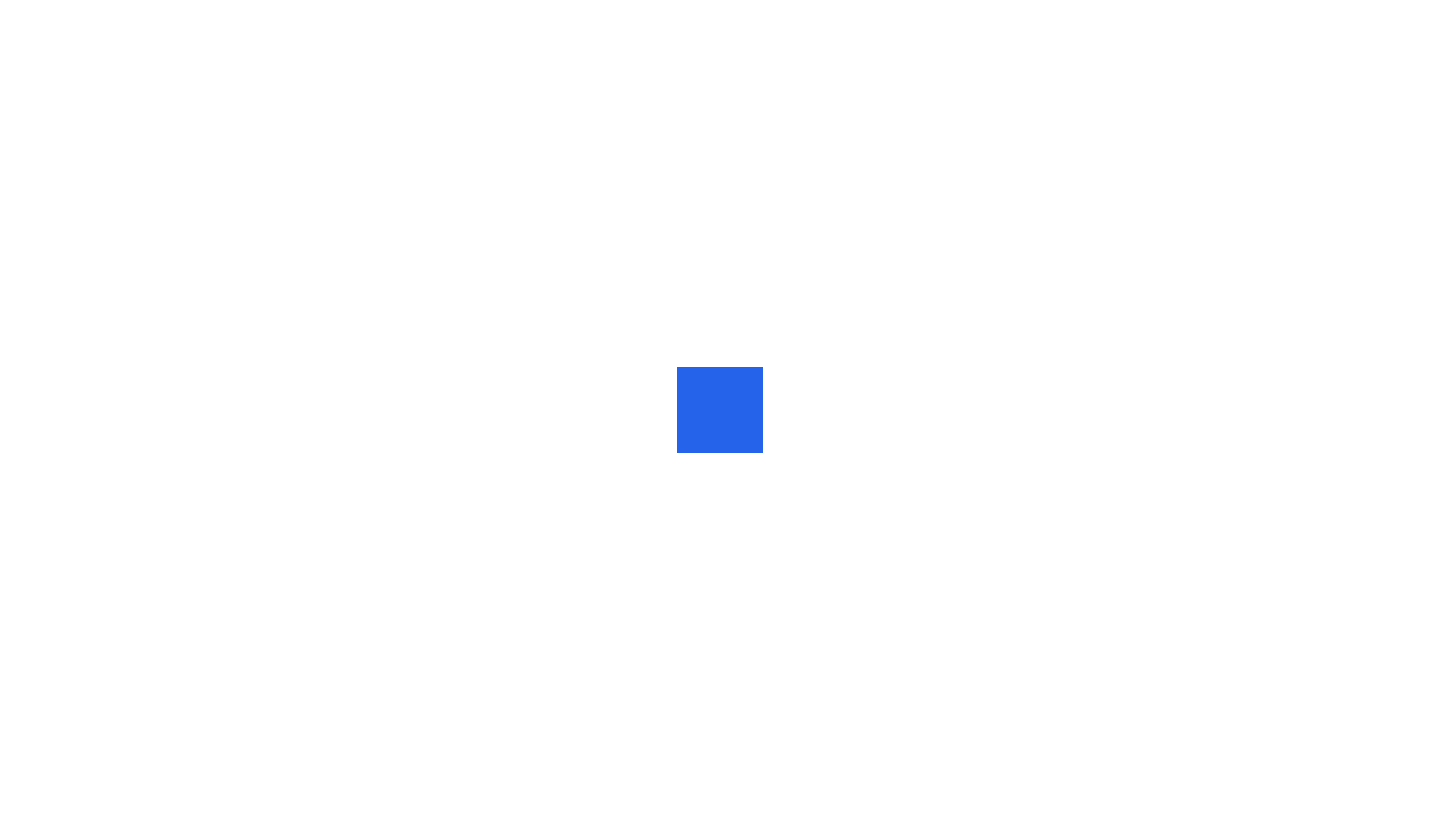 scroll, scrollTop: 0, scrollLeft: 0, axis: both 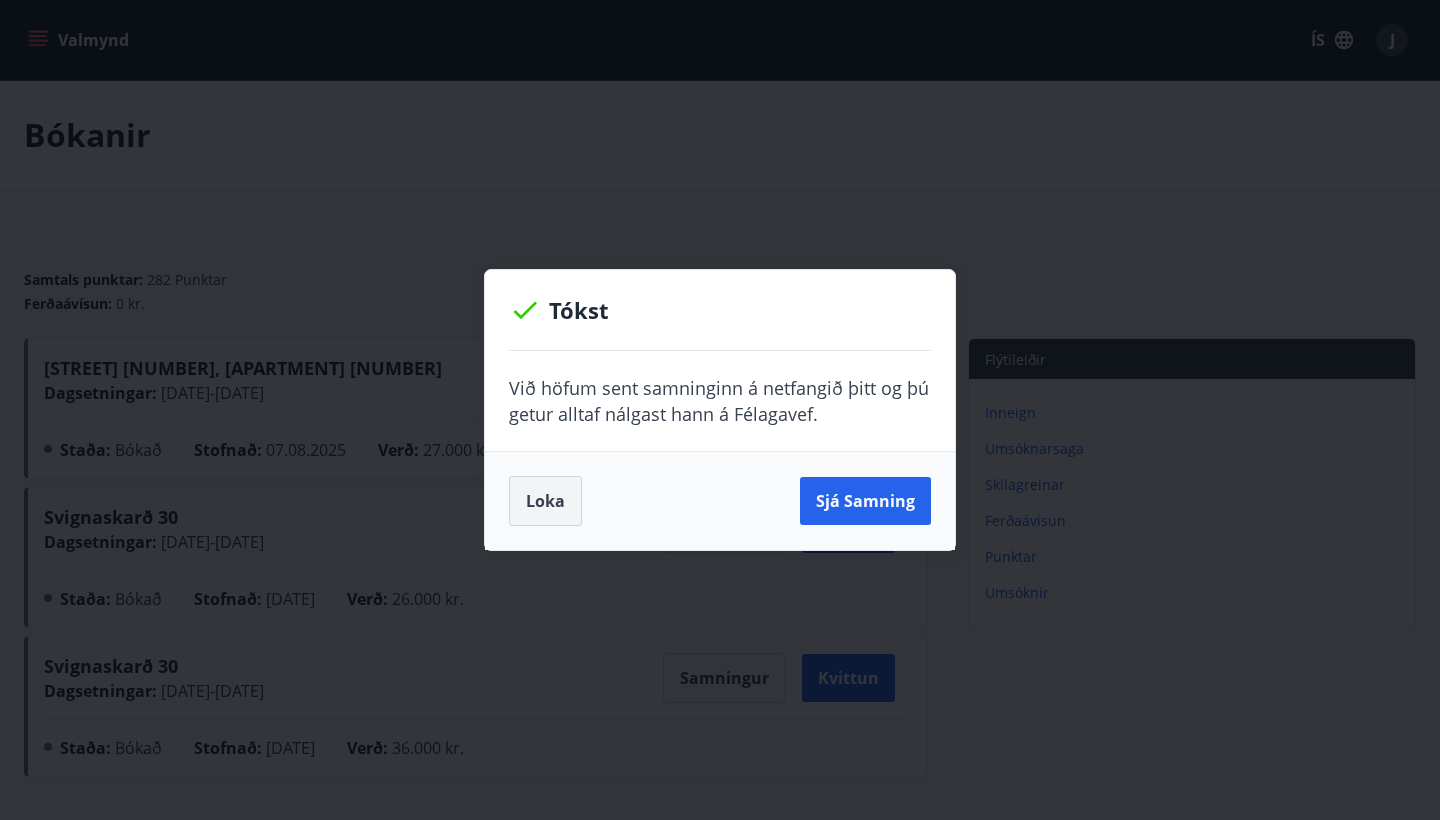 click on "Loka" at bounding box center [545, 501] 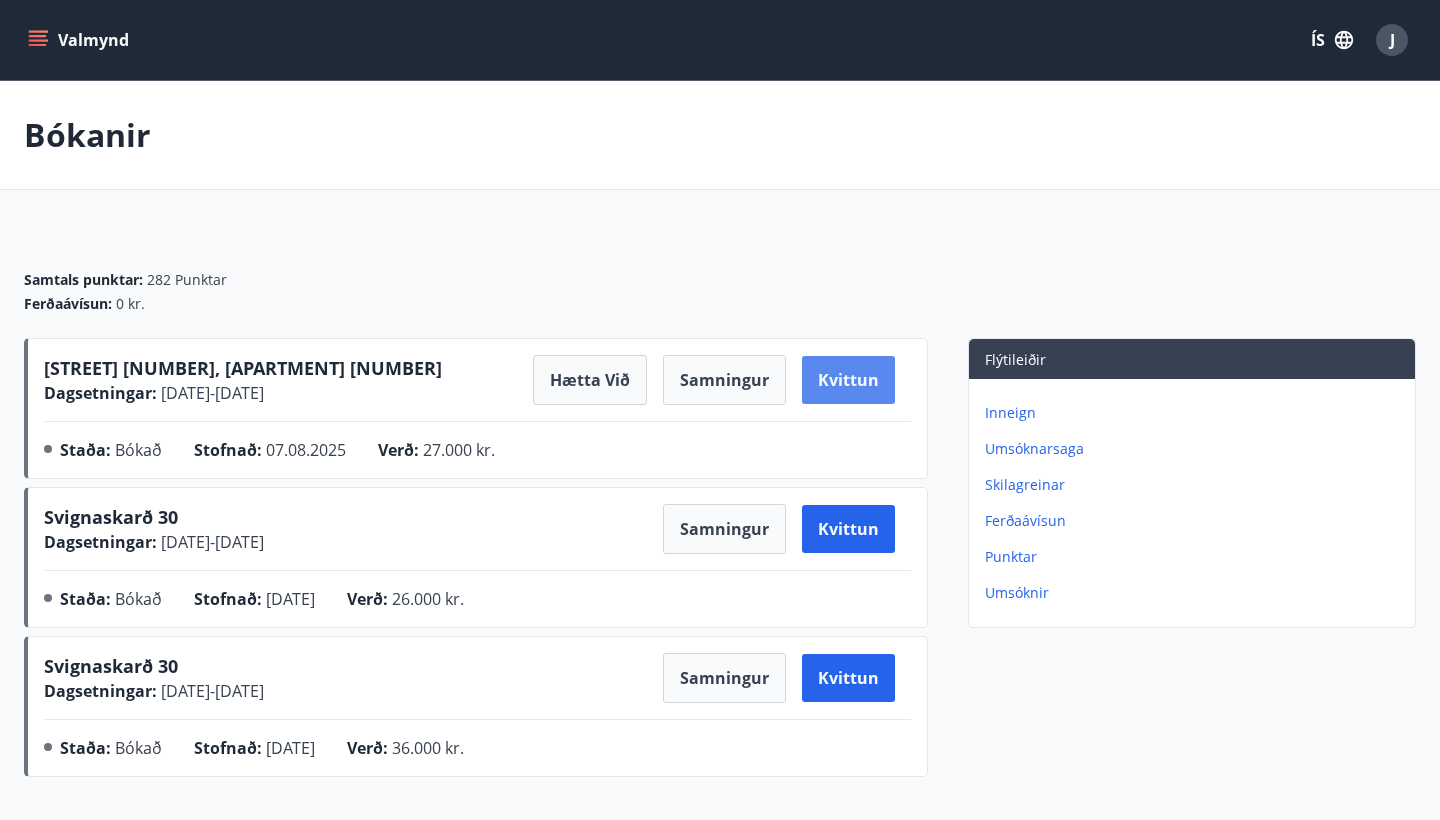click on "Kvittun" at bounding box center (848, 380) 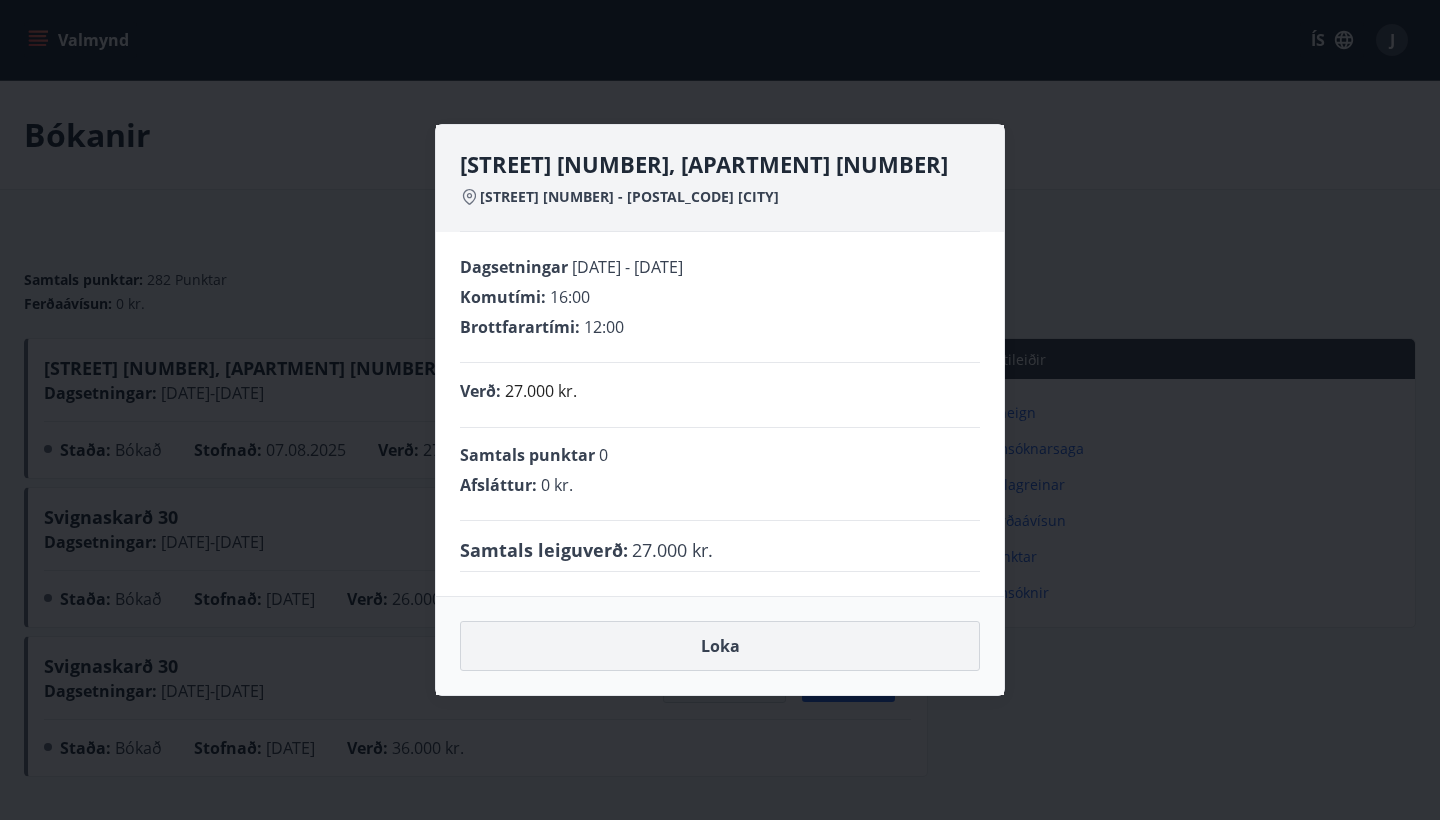 click on "Loka" at bounding box center (720, 646) 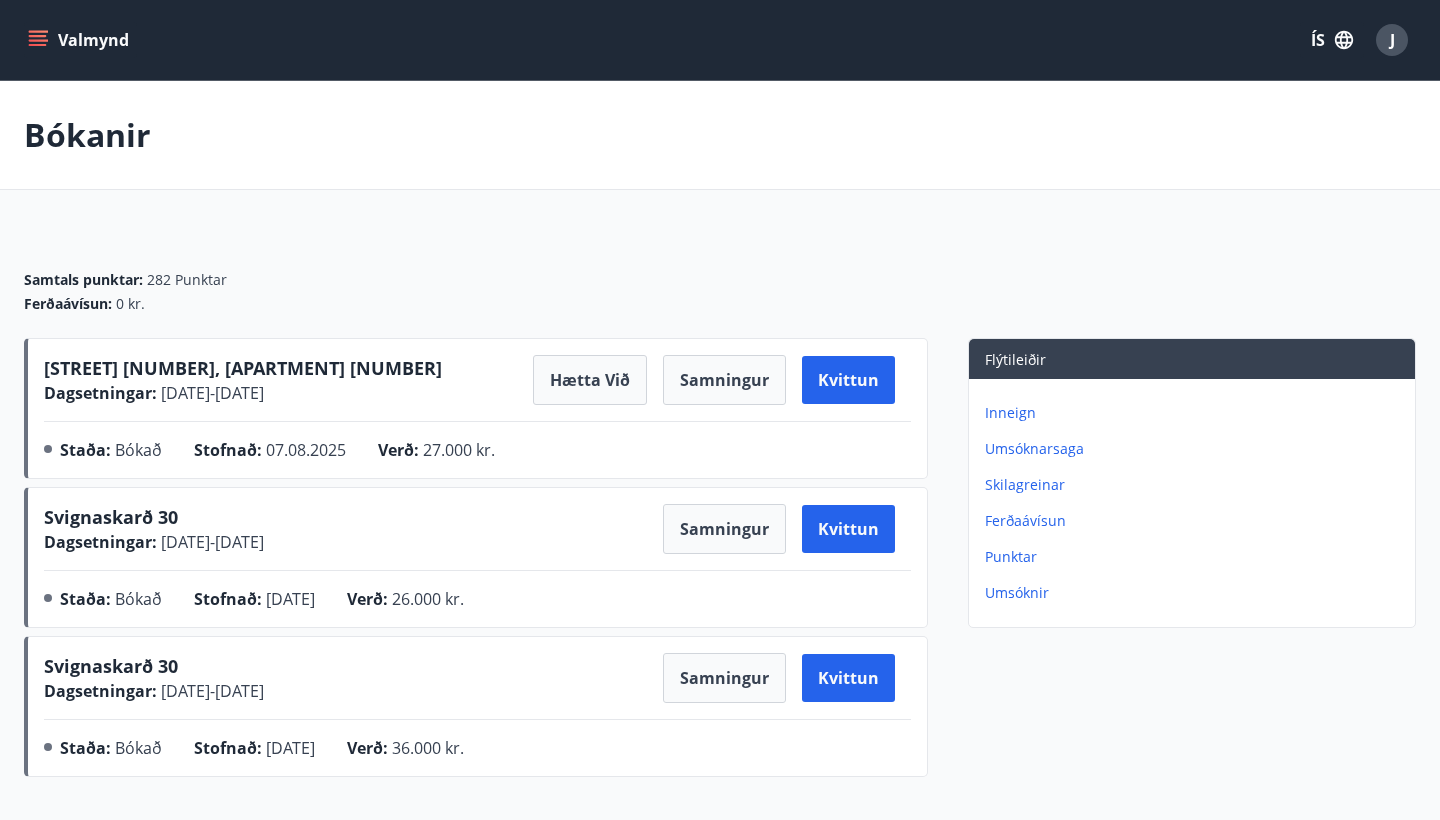click on "J" at bounding box center [1392, 40] 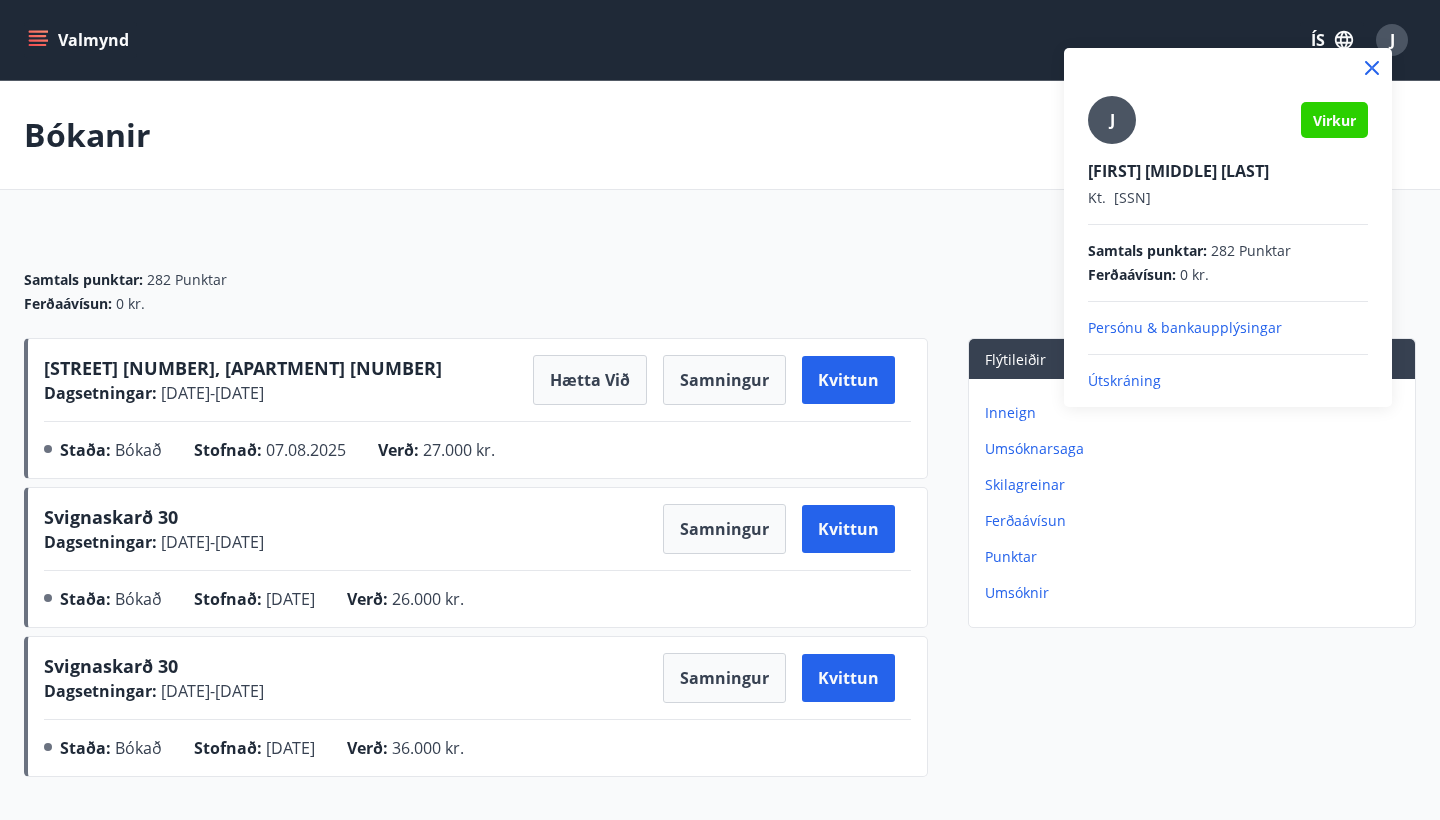click on "Útskráning" at bounding box center [1228, 381] 